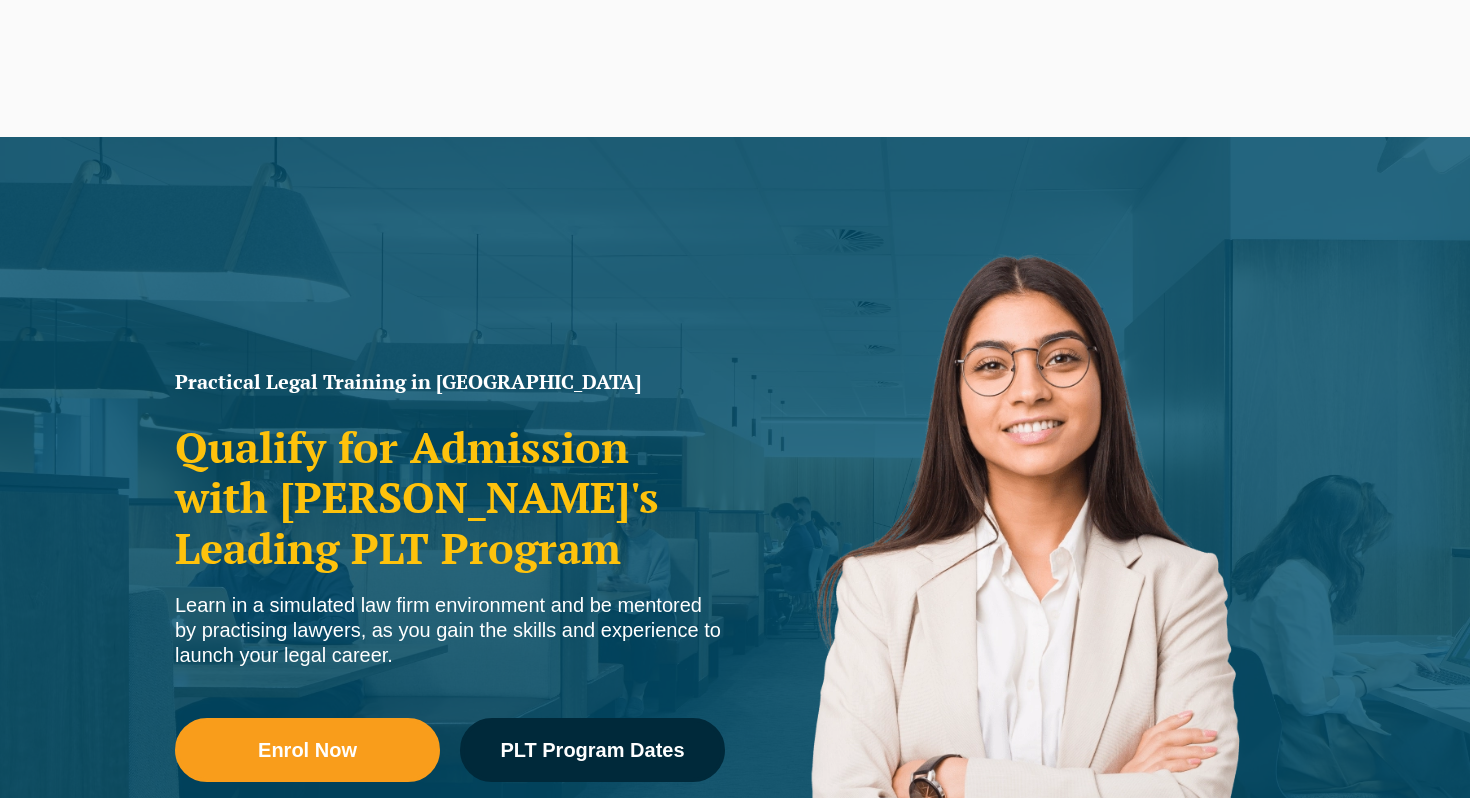 scroll, scrollTop: 2610, scrollLeft: 0, axis: vertical 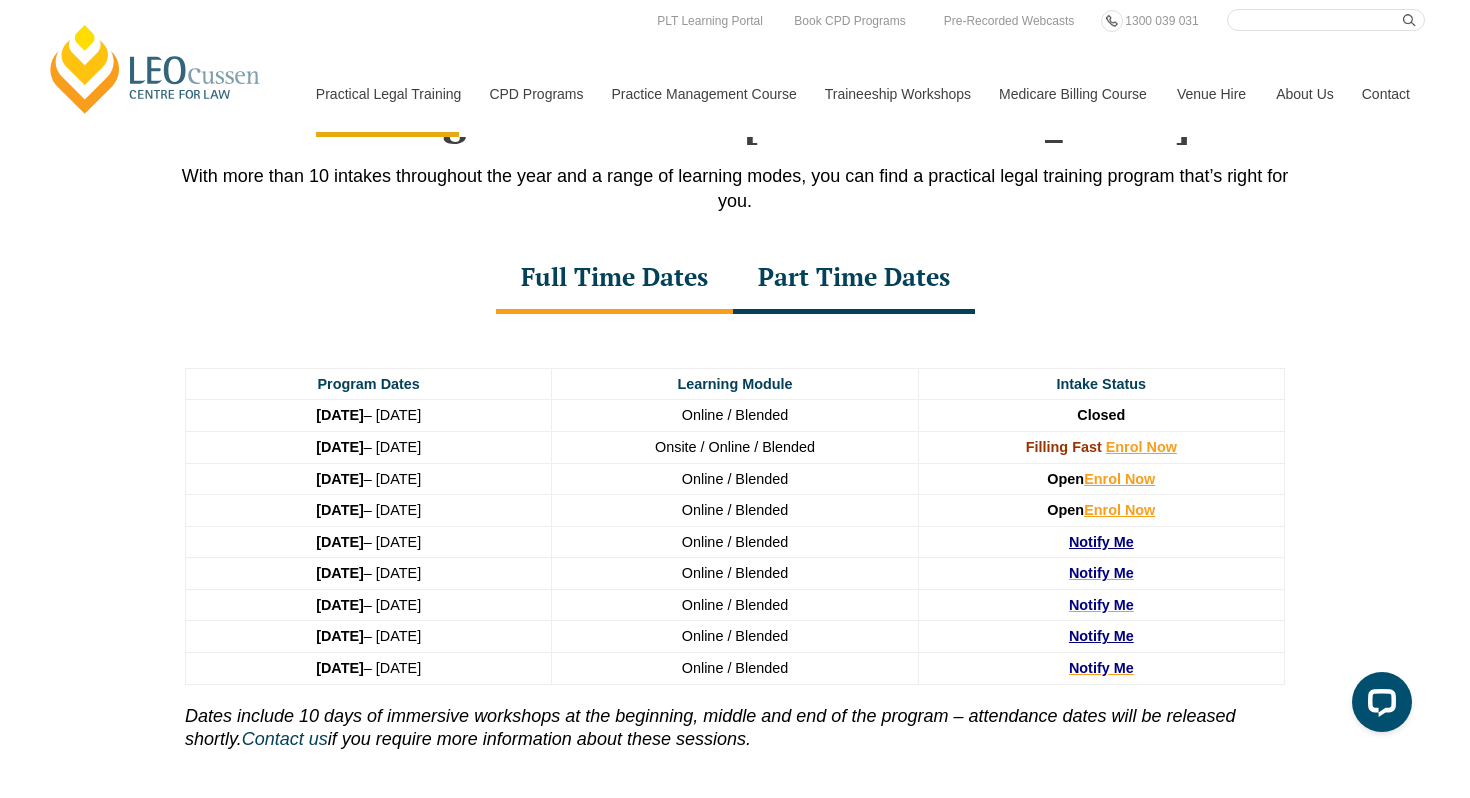 click on "27 January 2026   – 12 June 2026" at bounding box center (369, 542) 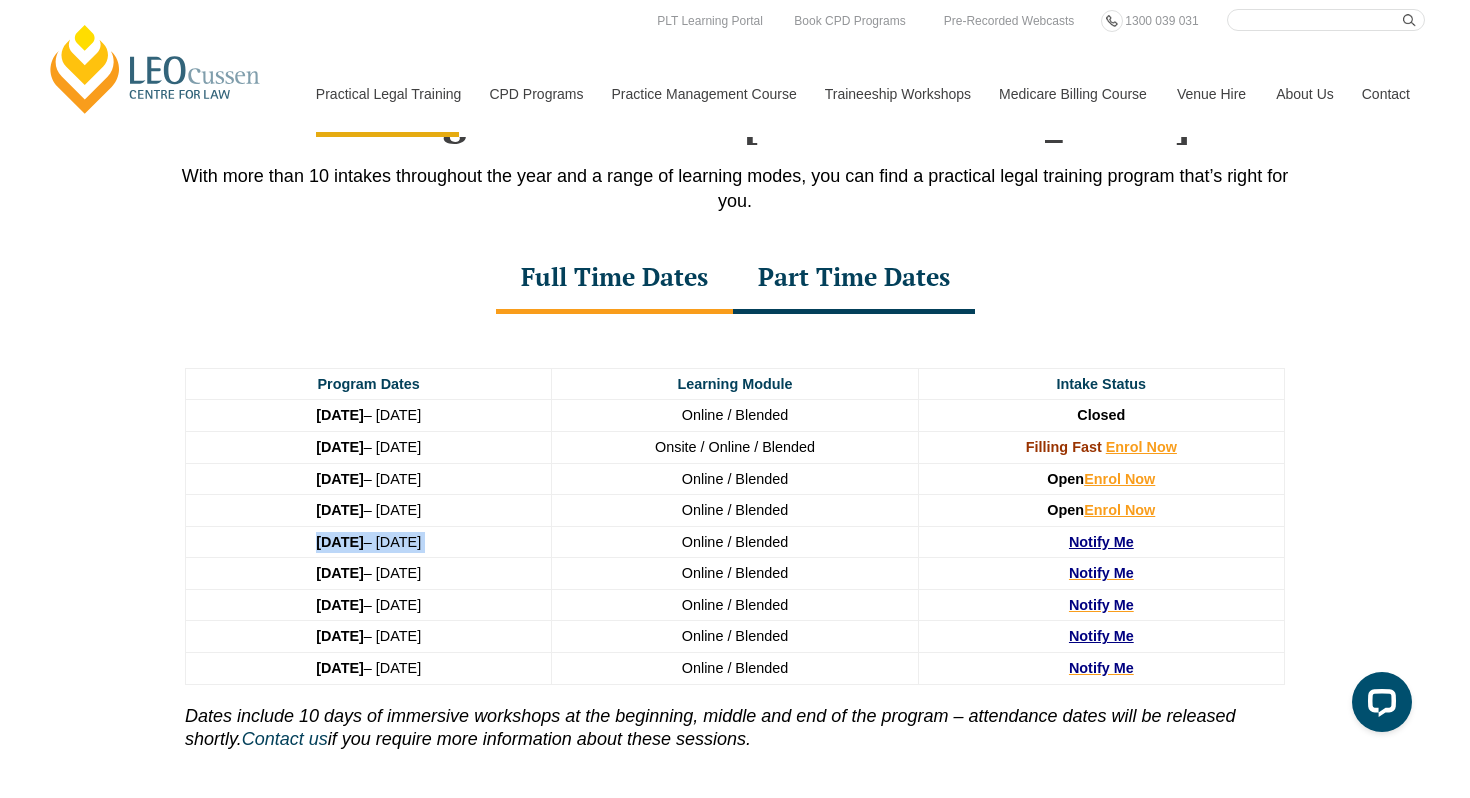 click on "27 January 2026   – 12 June 2026" at bounding box center [369, 542] 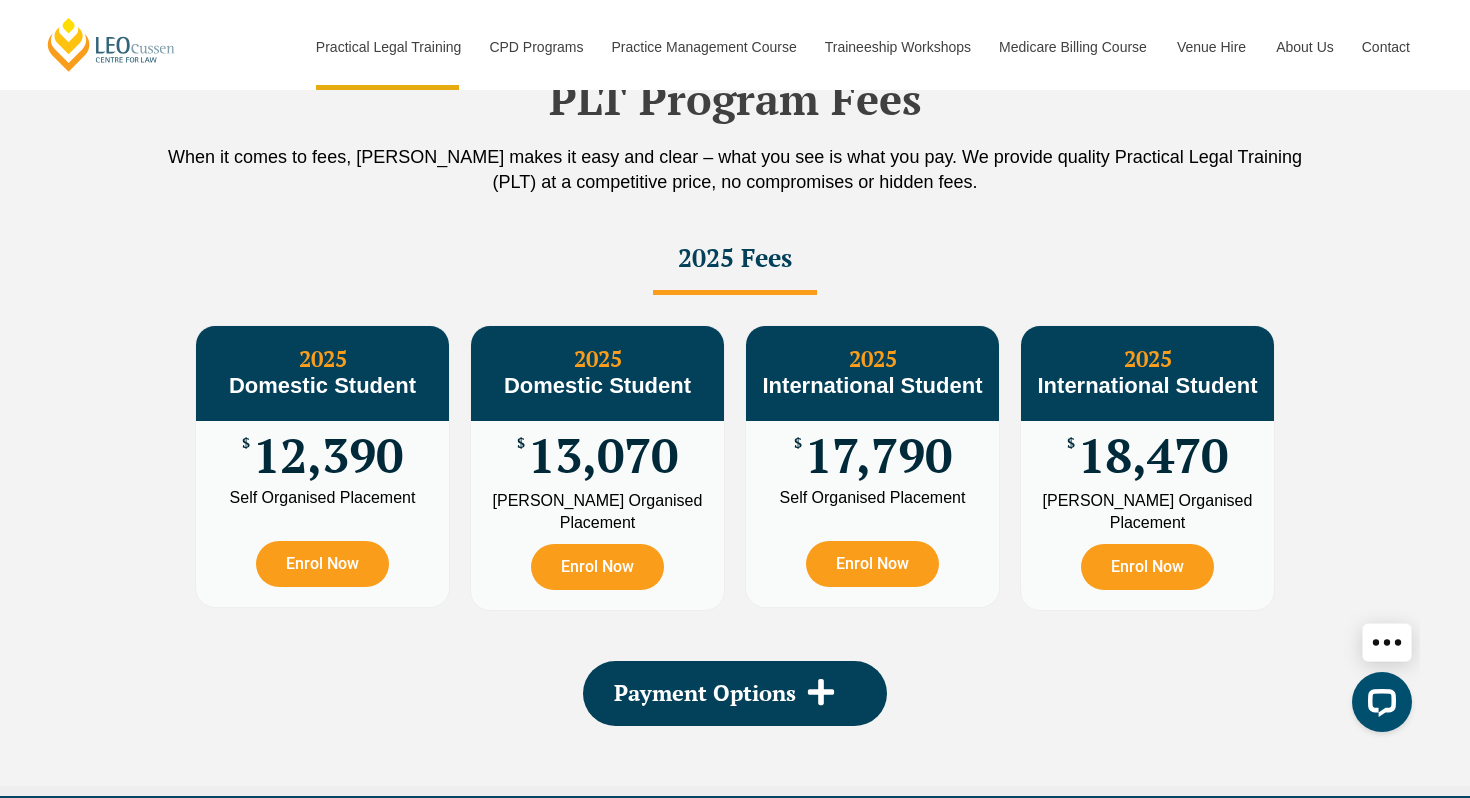 scroll, scrollTop: 3536, scrollLeft: 0, axis: vertical 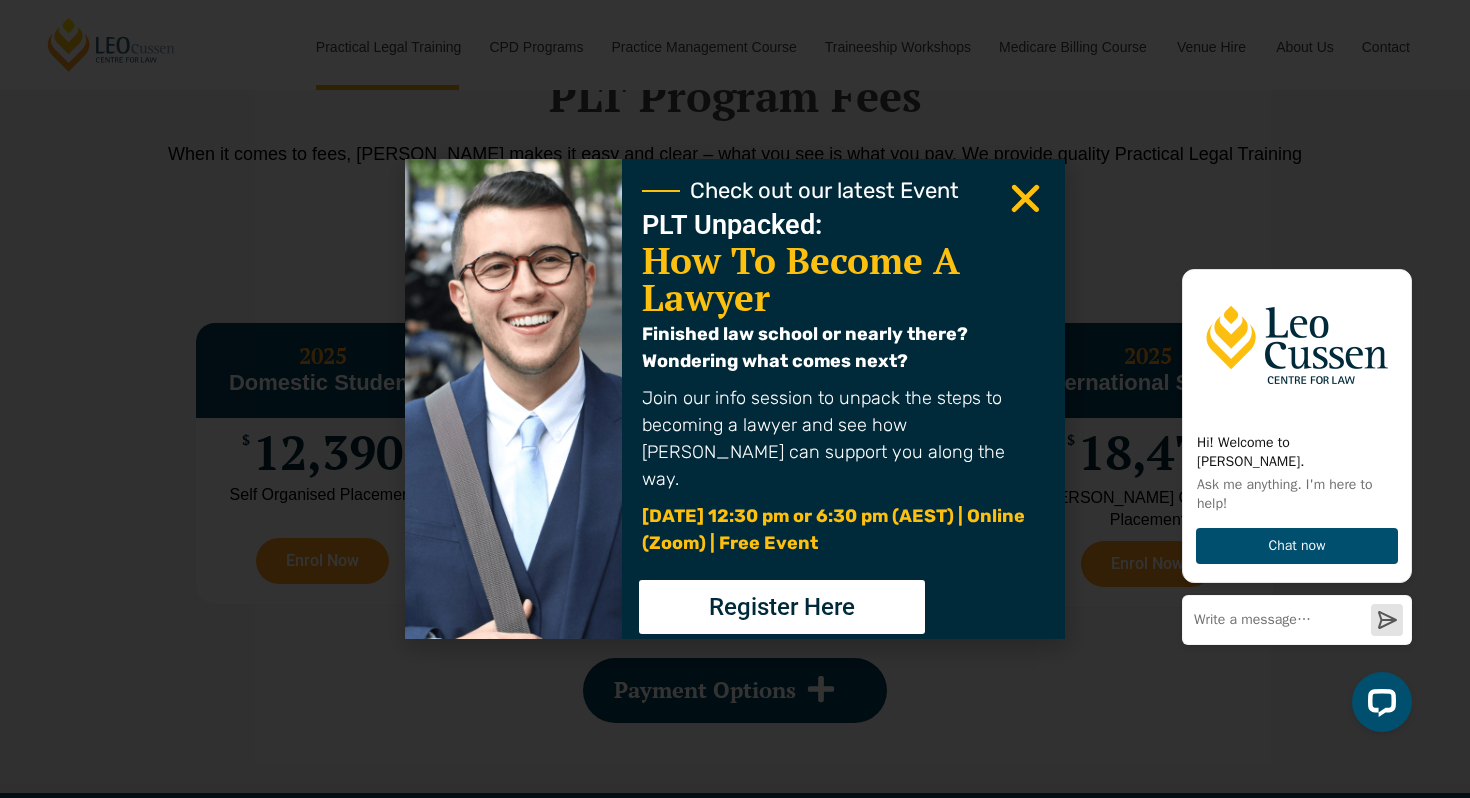 click on "Check out our latest Event" at bounding box center [843, 191] 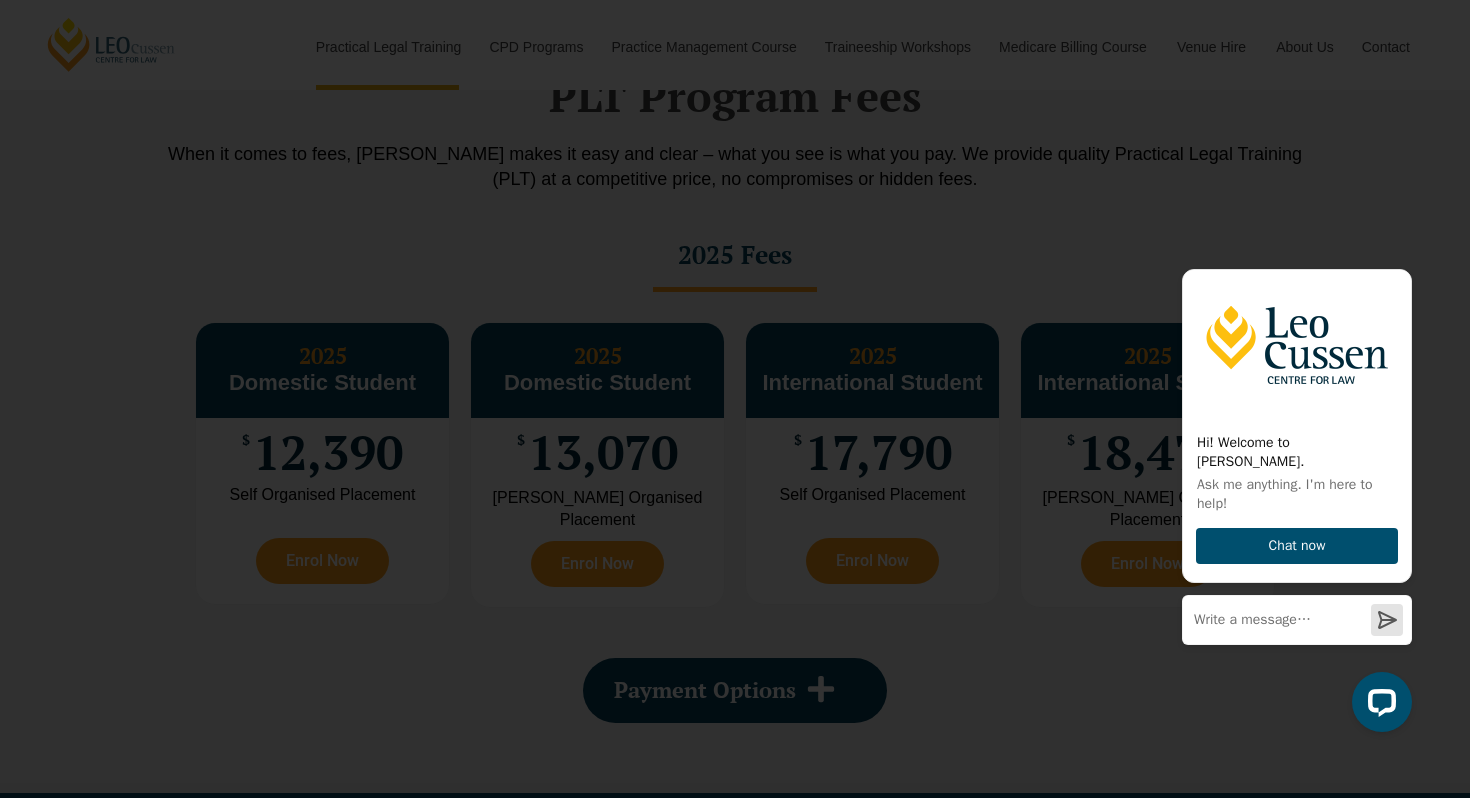 scroll, scrollTop: 2764, scrollLeft: 0, axis: vertical 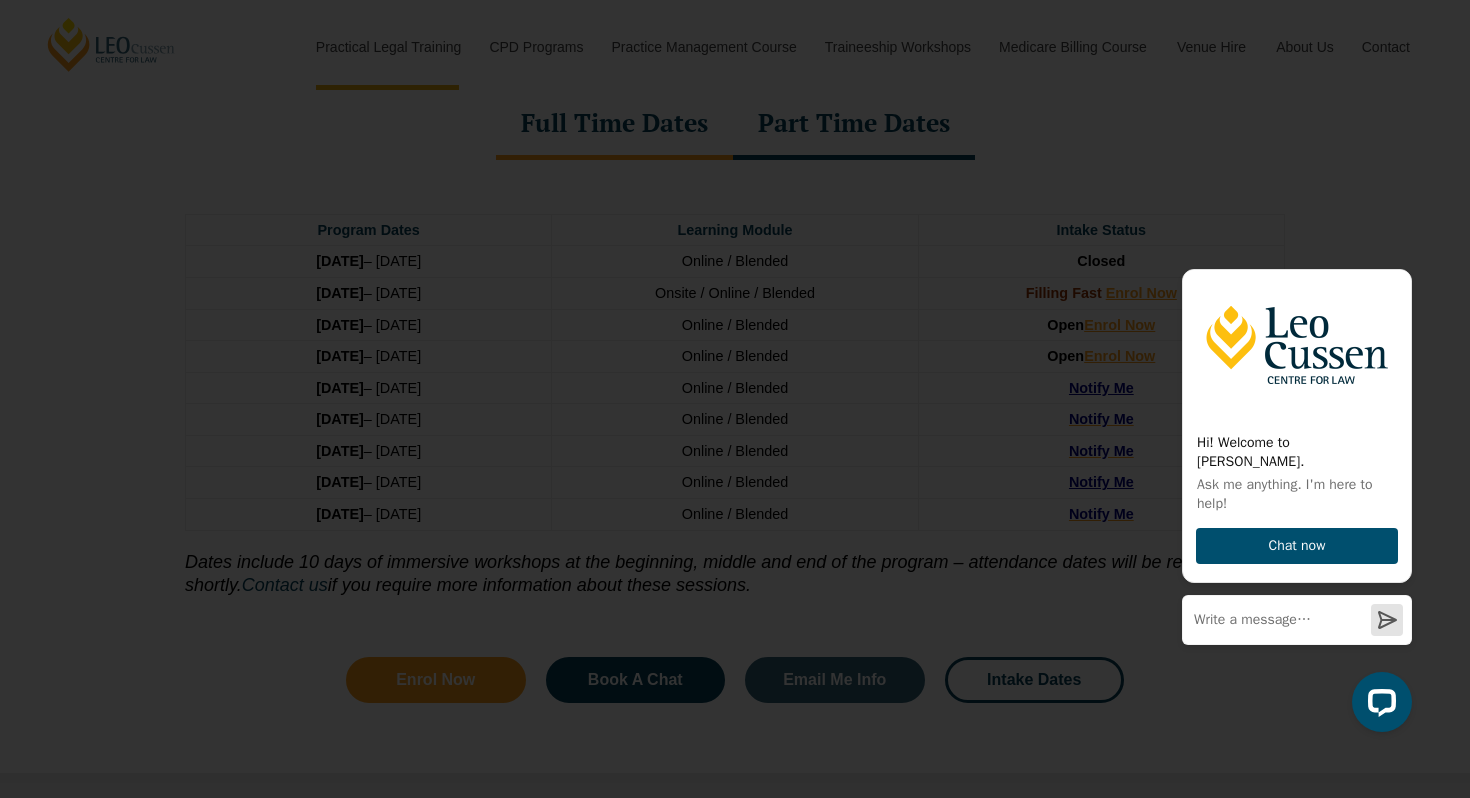 click 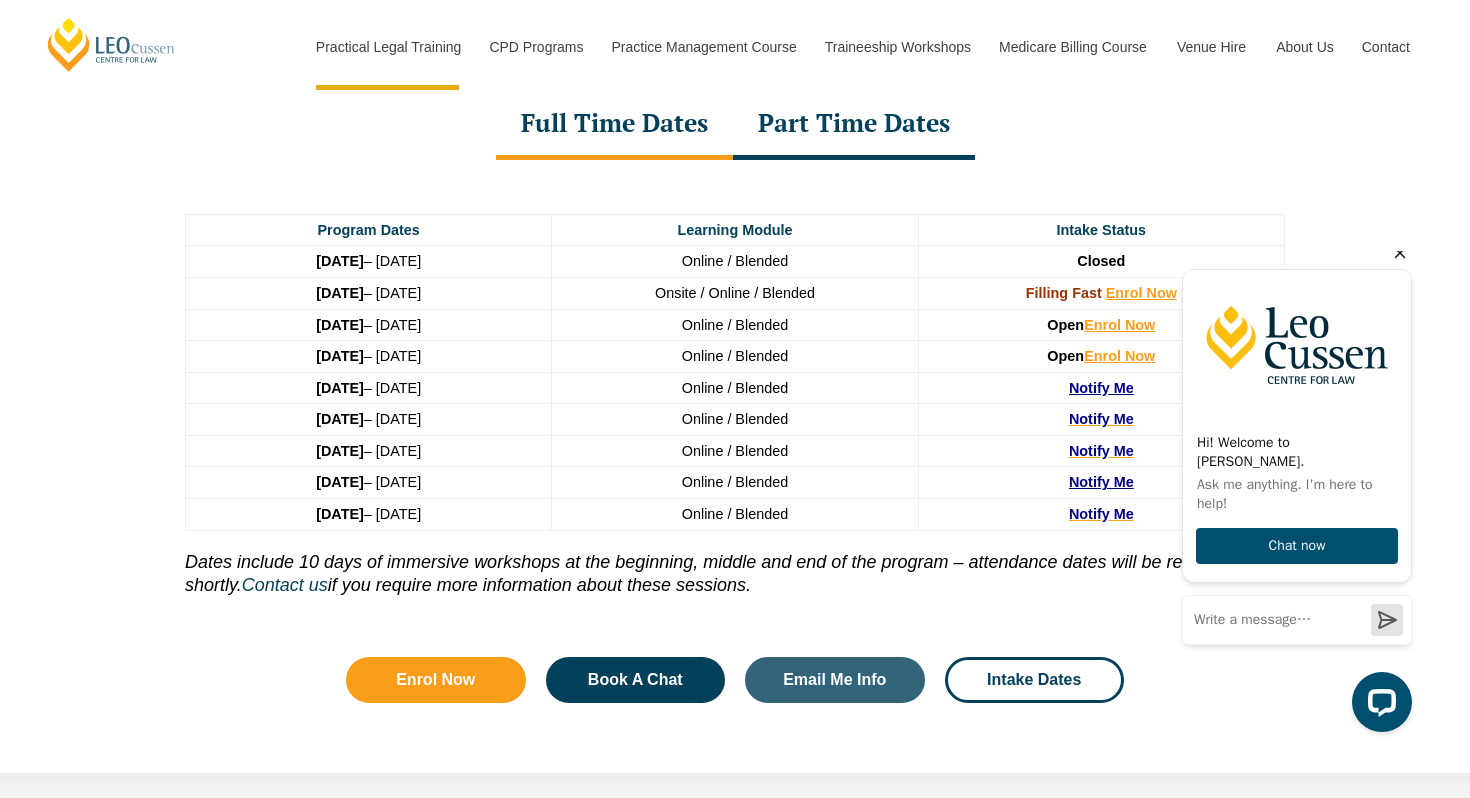 click 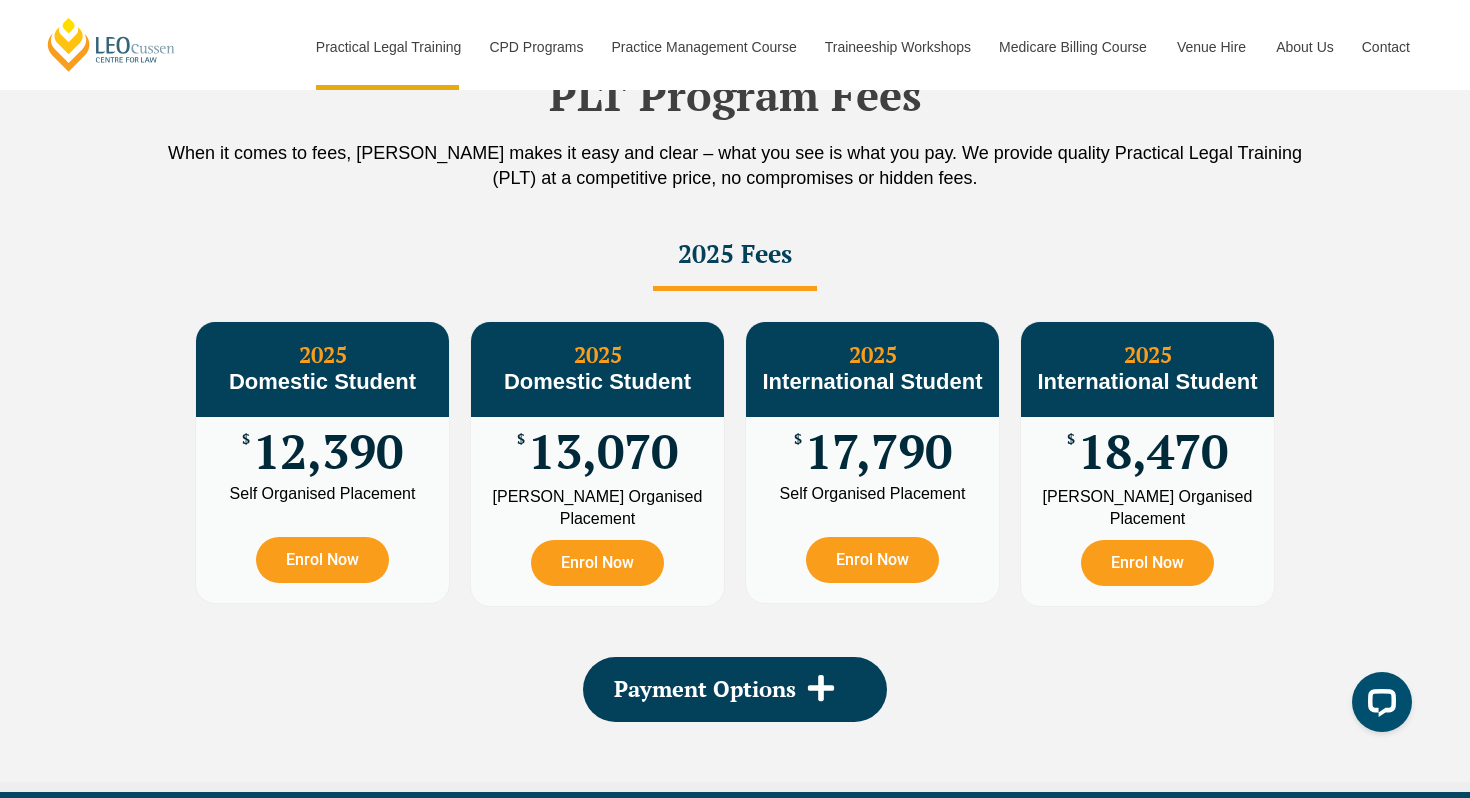 scroll, scrollTop: 3565, scrollLeft: 0, axis: vertical 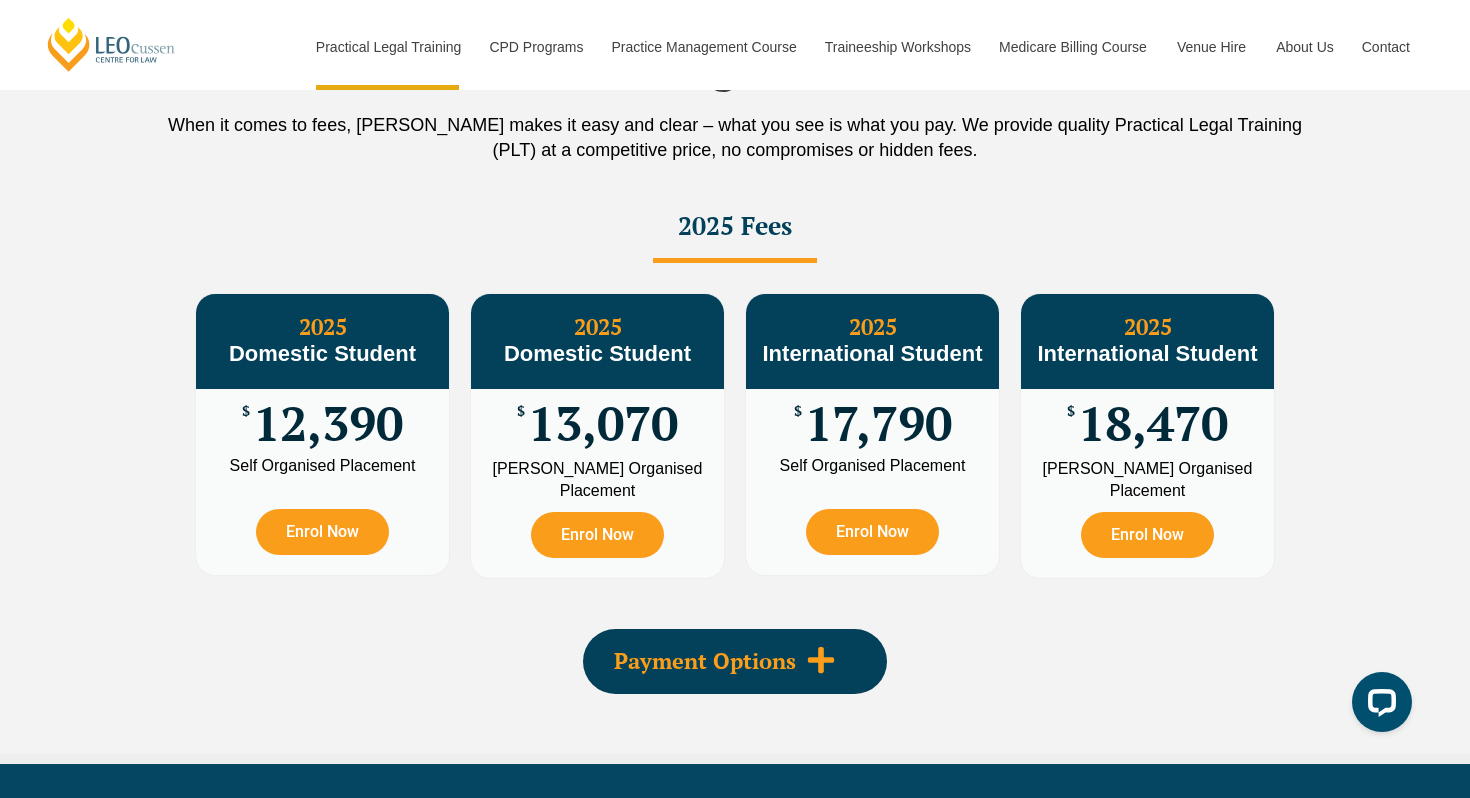 click on "Payment Options" at bounding box center (705, 661) 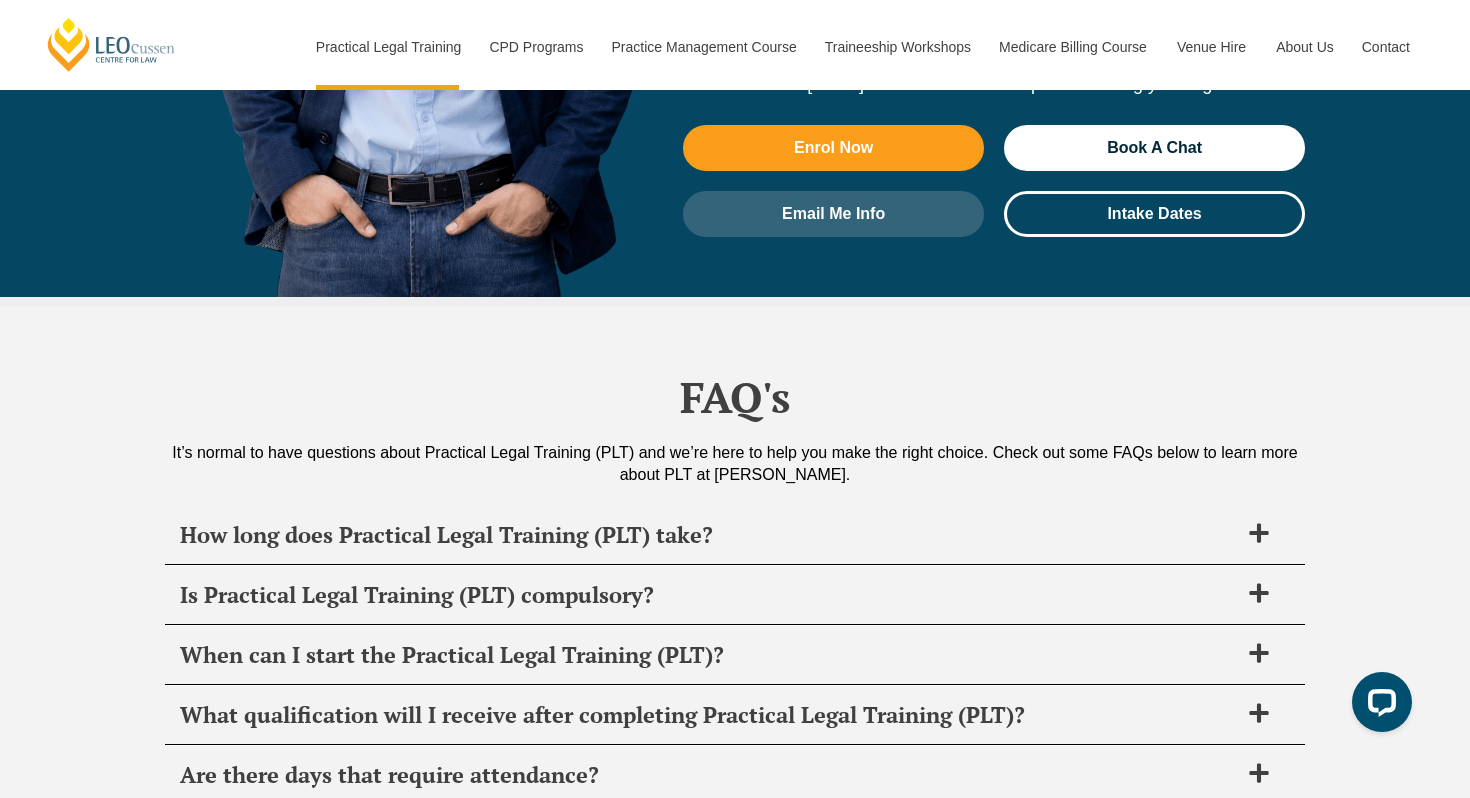 scroll, scrollTop: 9447, scrollLeft: 0, axis: vertical 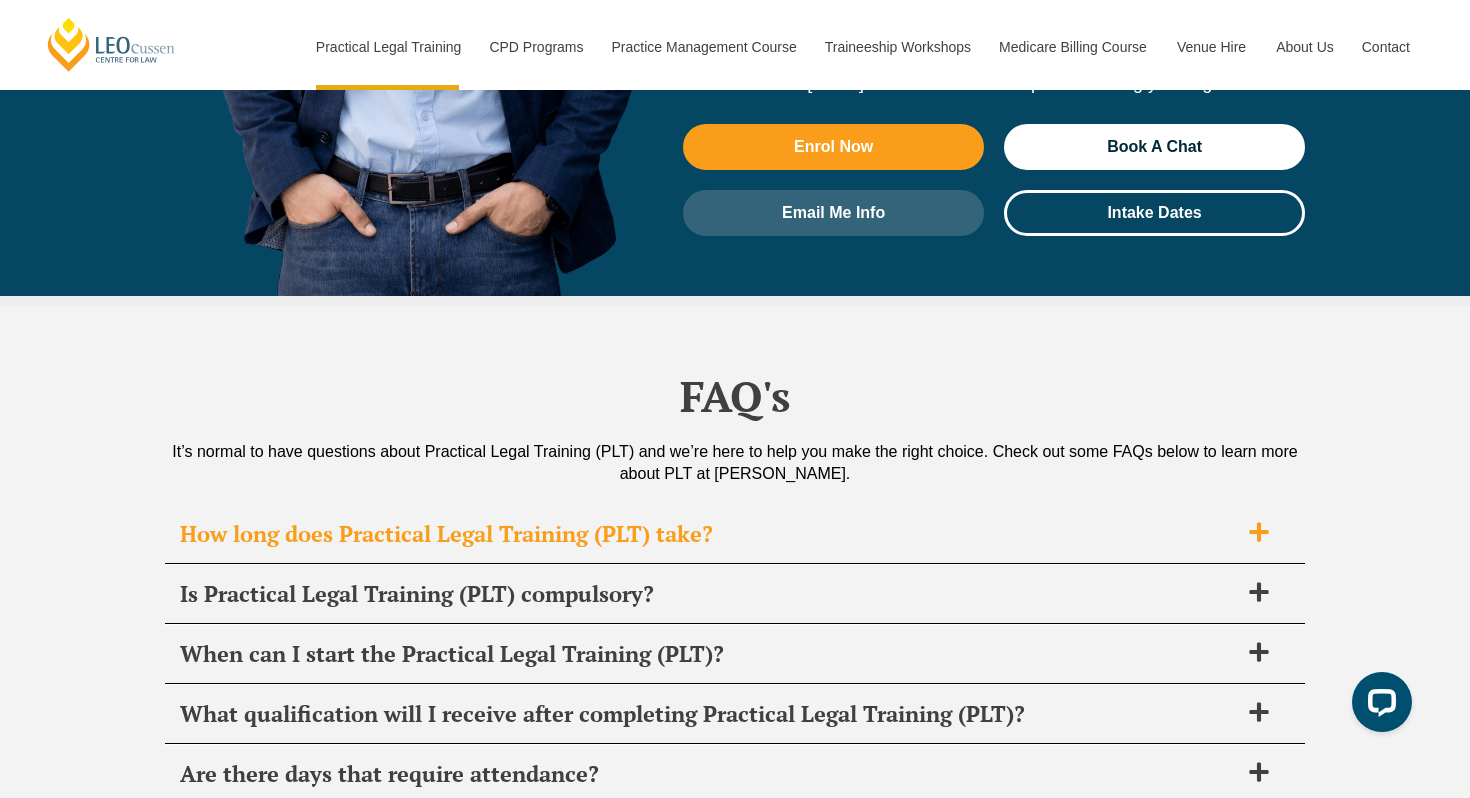 click on "How long does Practical Legal Training (PLT) take?" at bounding box center [709, 534] 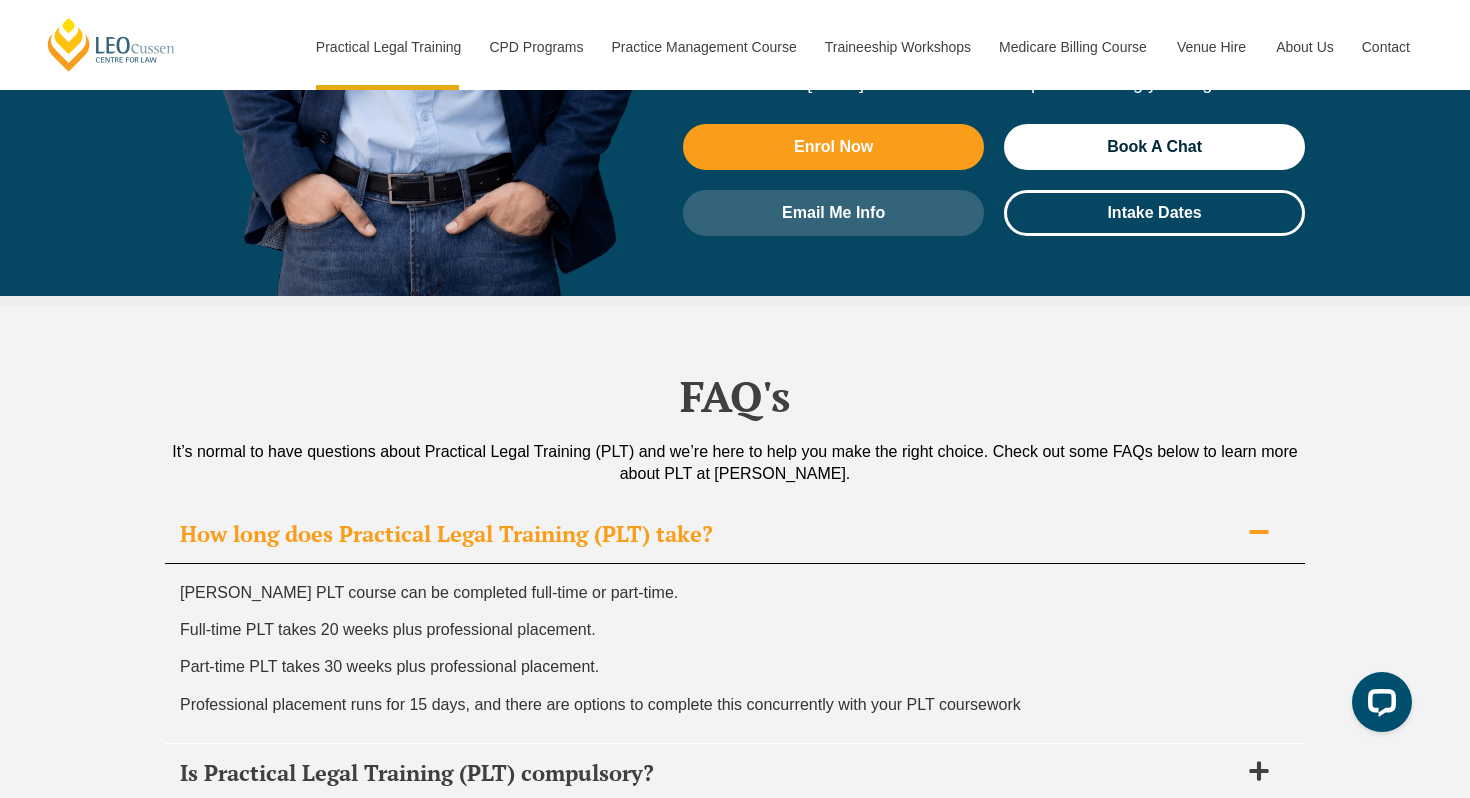 click on "How long does Practical Legal Training (PLT) take?" at bounding box center [709, 534] 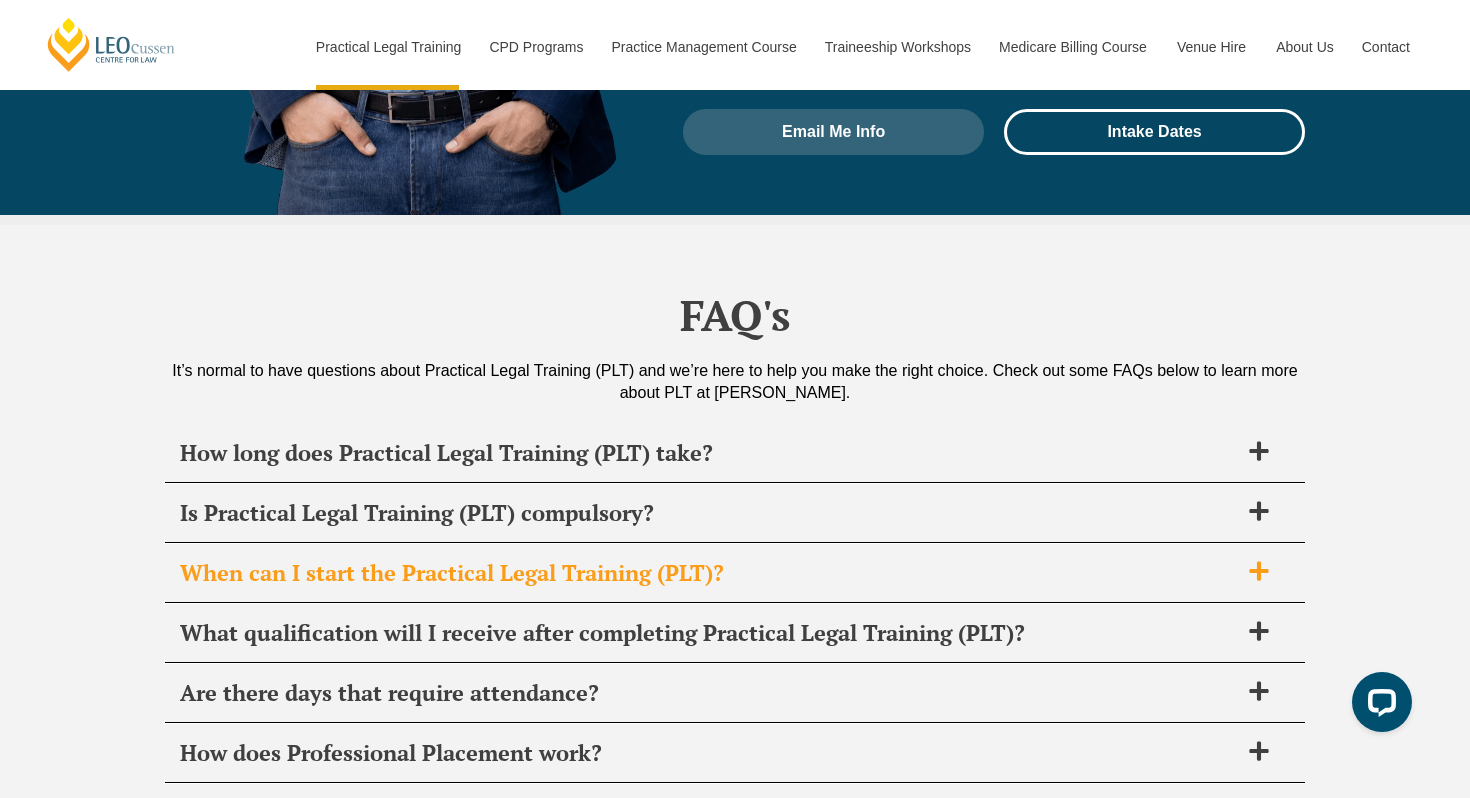 scroll, scrollTop: 9535, scrollLeft: 0, axis: vertical 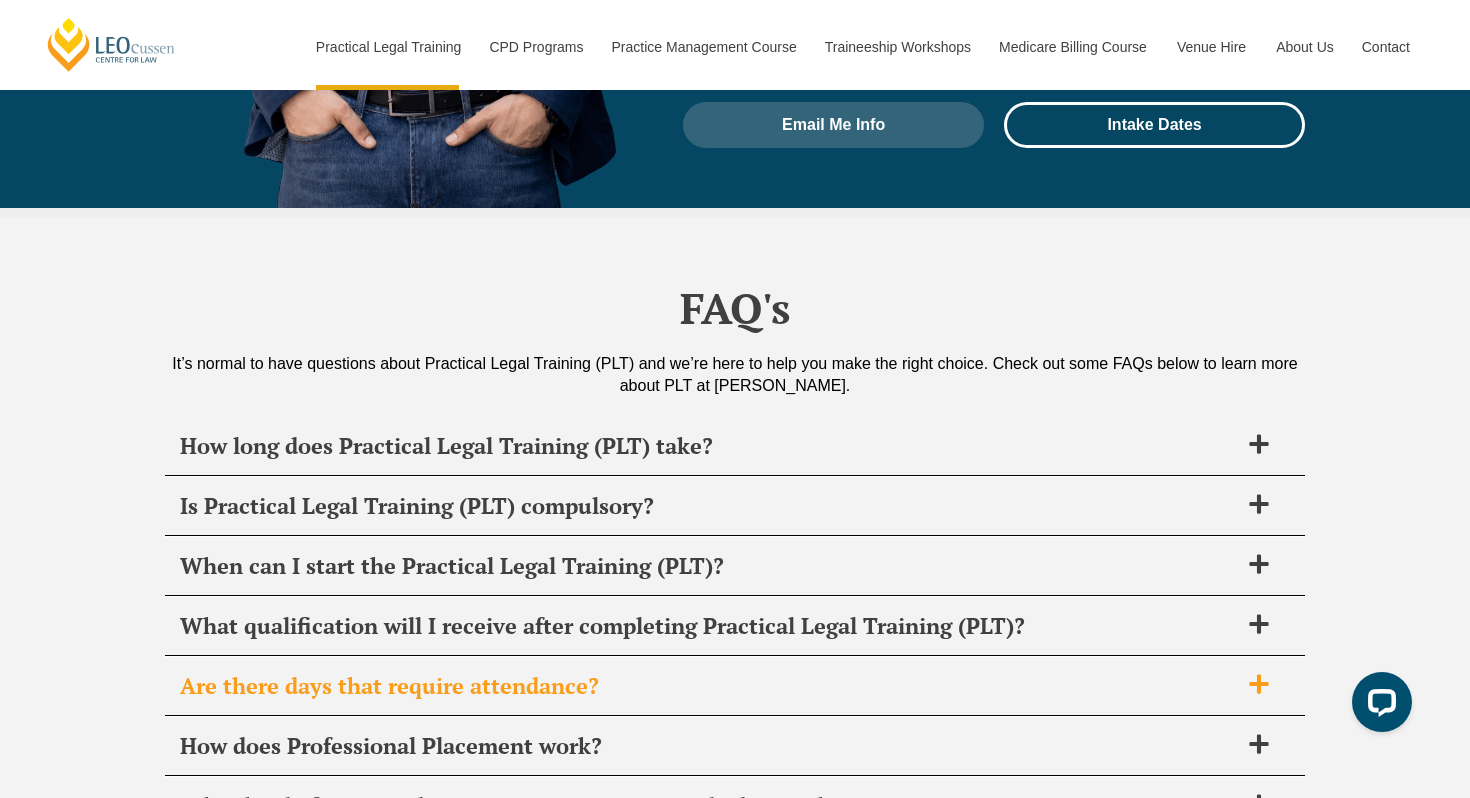 click on "Are there days that require attendance?" at bounding box center (709, 686) 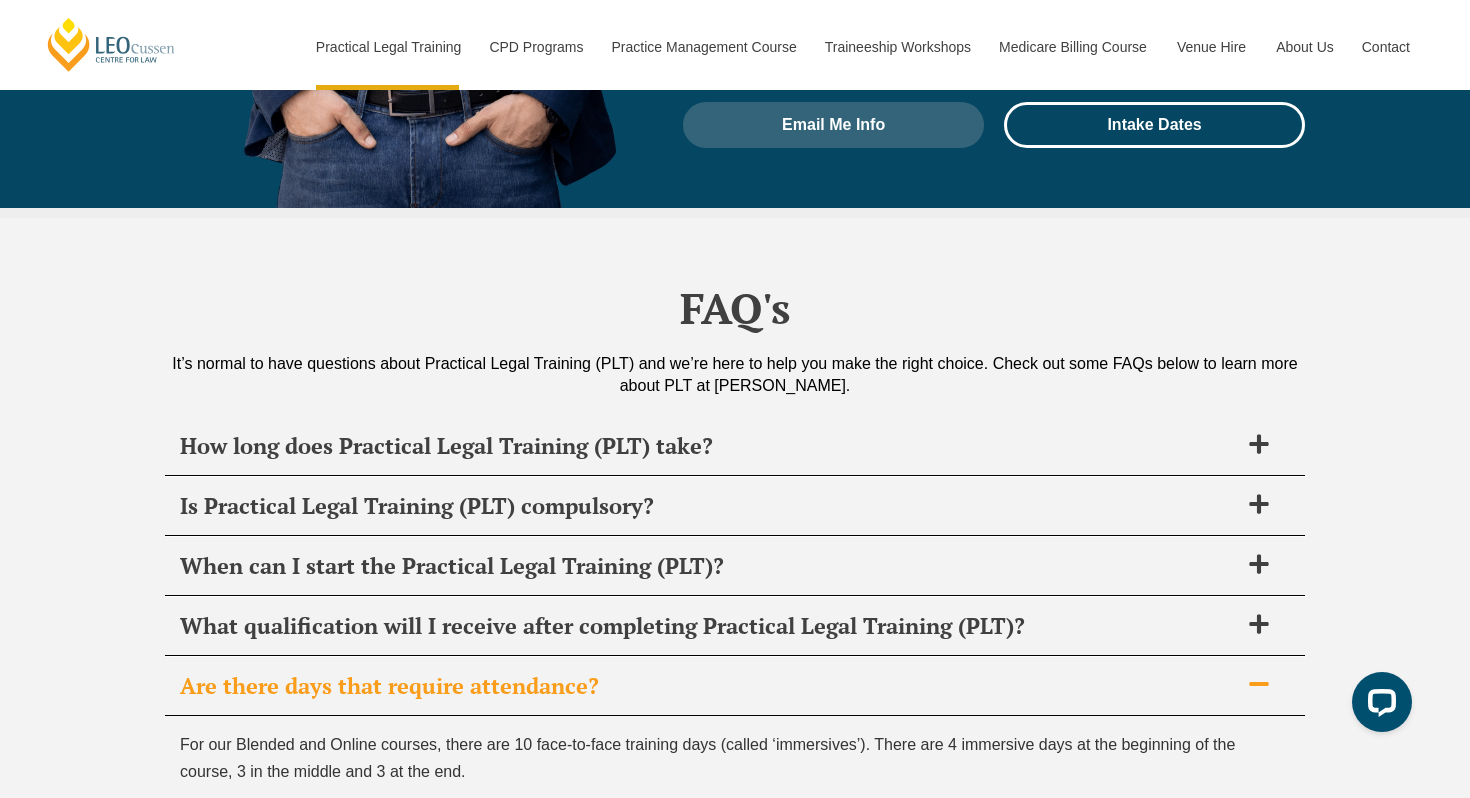 click on "Are there days that require attendance?" at bounding box center (709, 686) 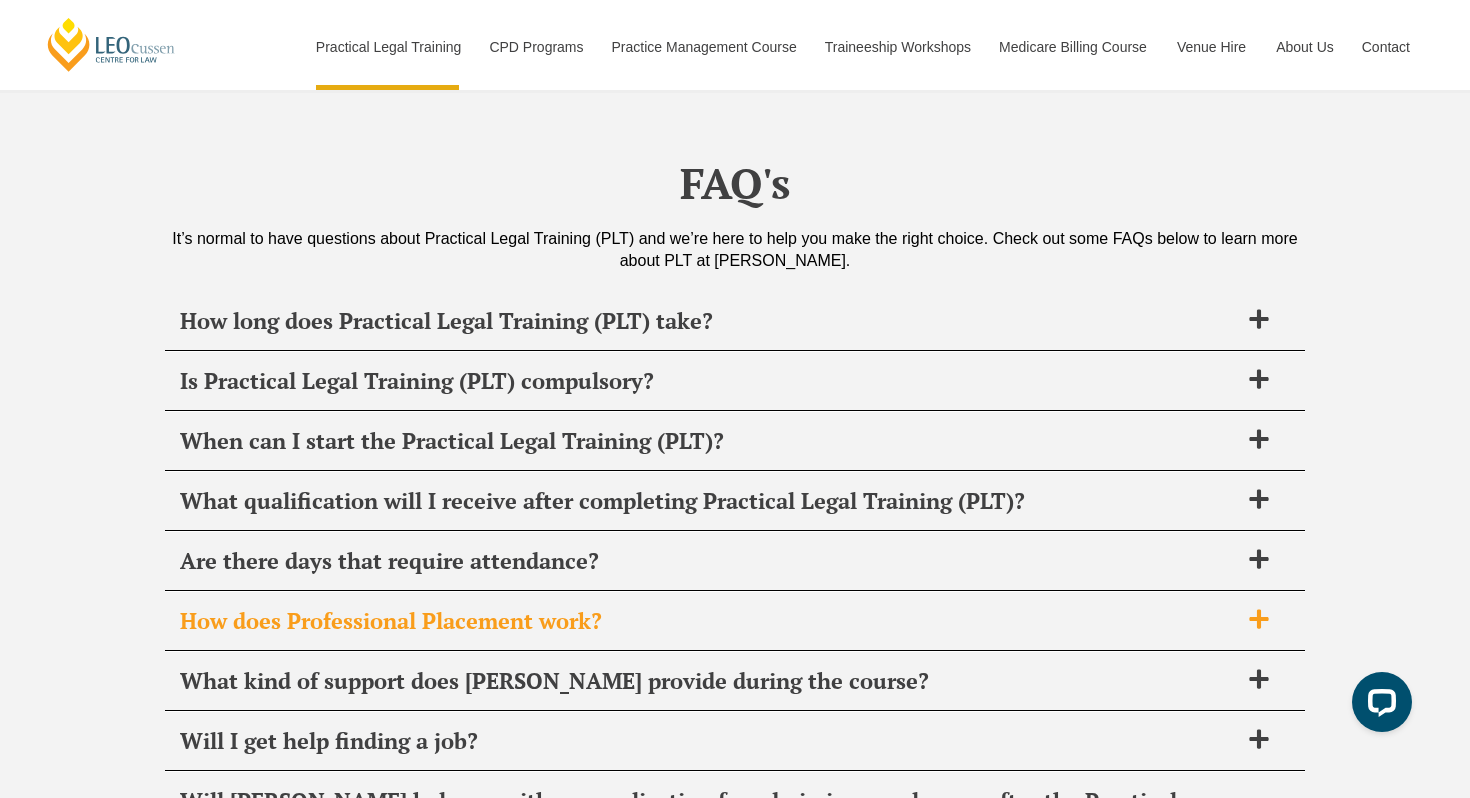 click on "How does Professional Placement work?" at bounding box center [709, 621] 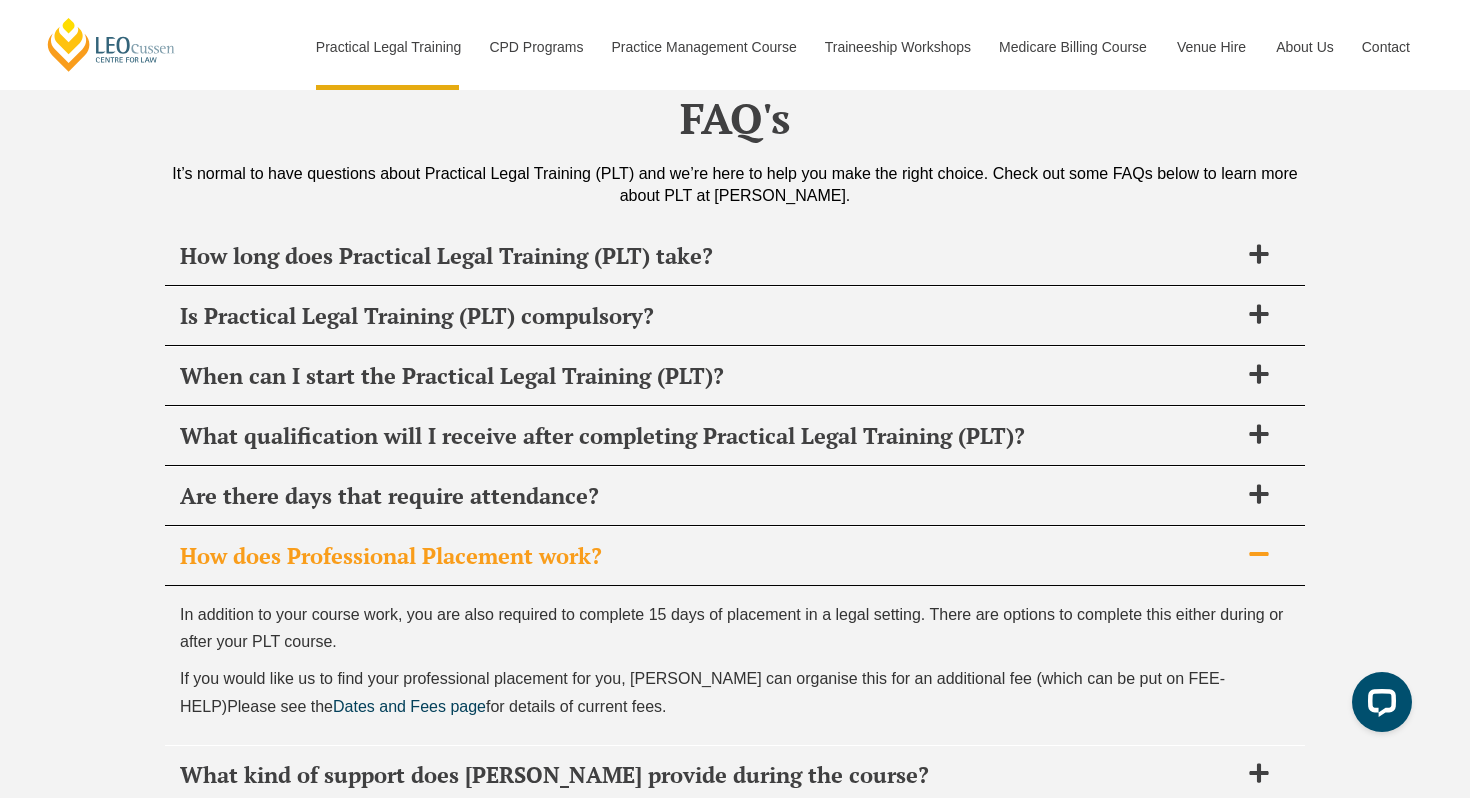 scroll, scrollTop: 9733, scrollLeft: 0, axis: vertical 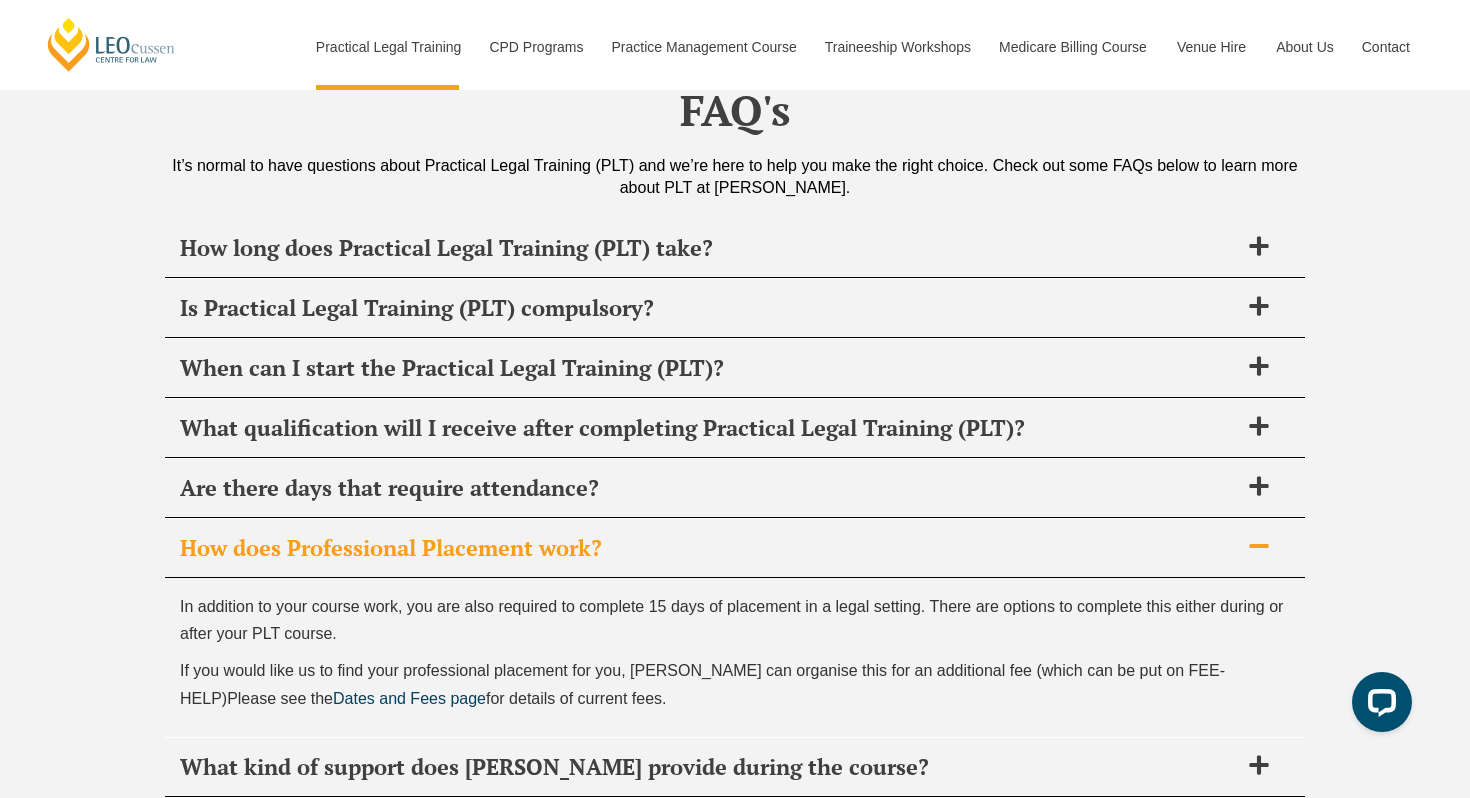 click on "How does Professional Placement work?" at bounding box center (709, 548) 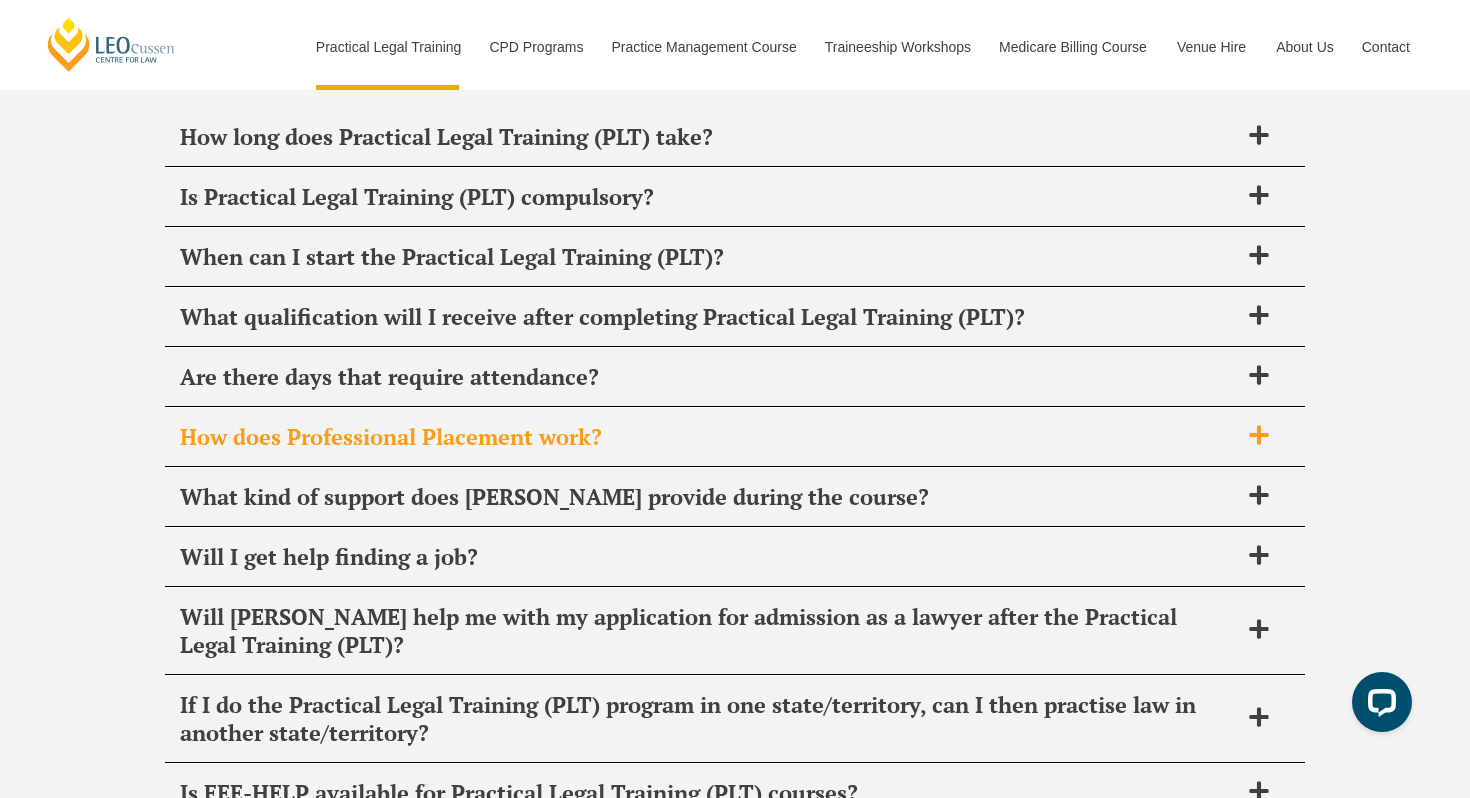 scroll, scrollTop: 9856, scrollLeft: 0, axis: vertical 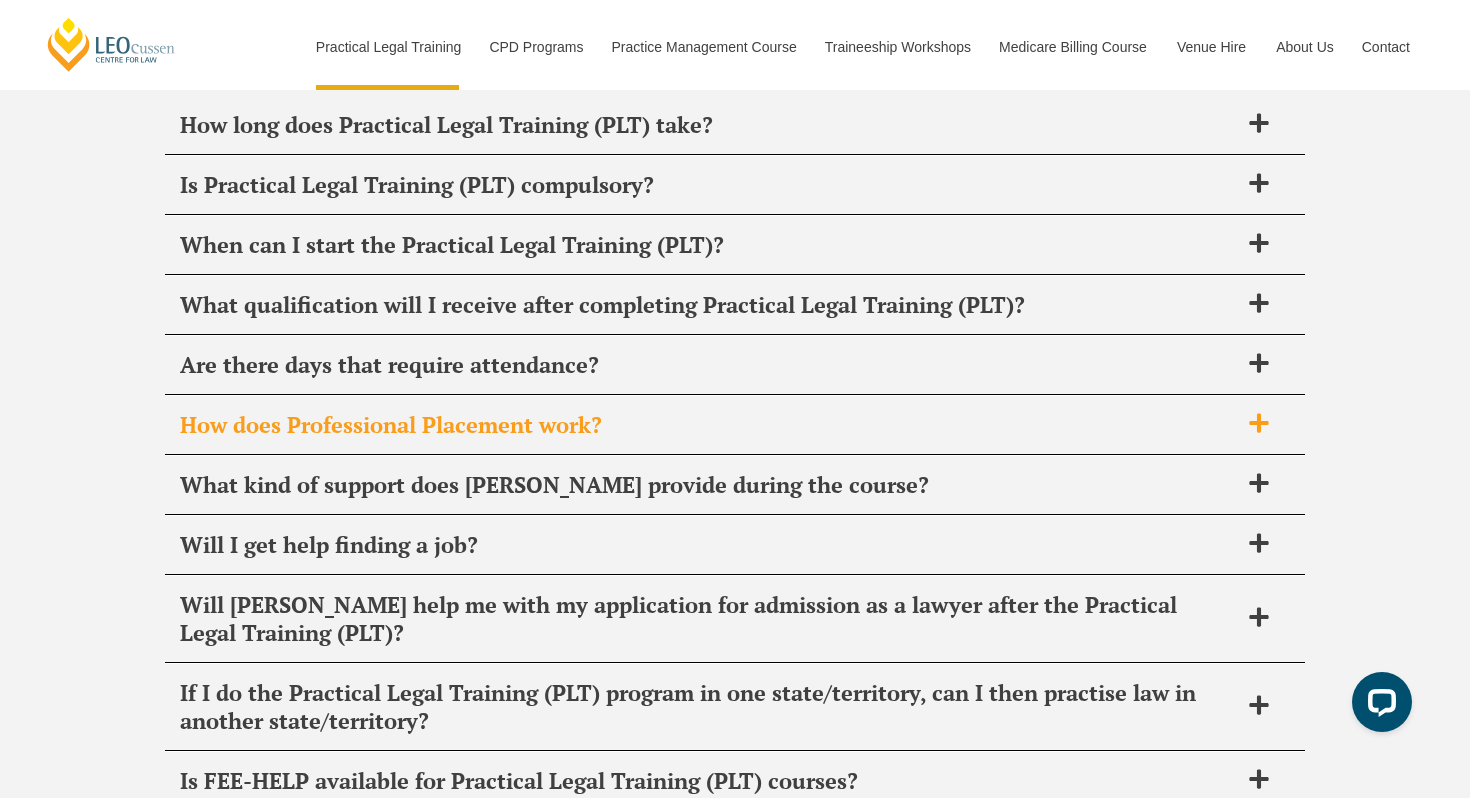 click on "How does Professional Placement work?" at bounding box center (709, 425) 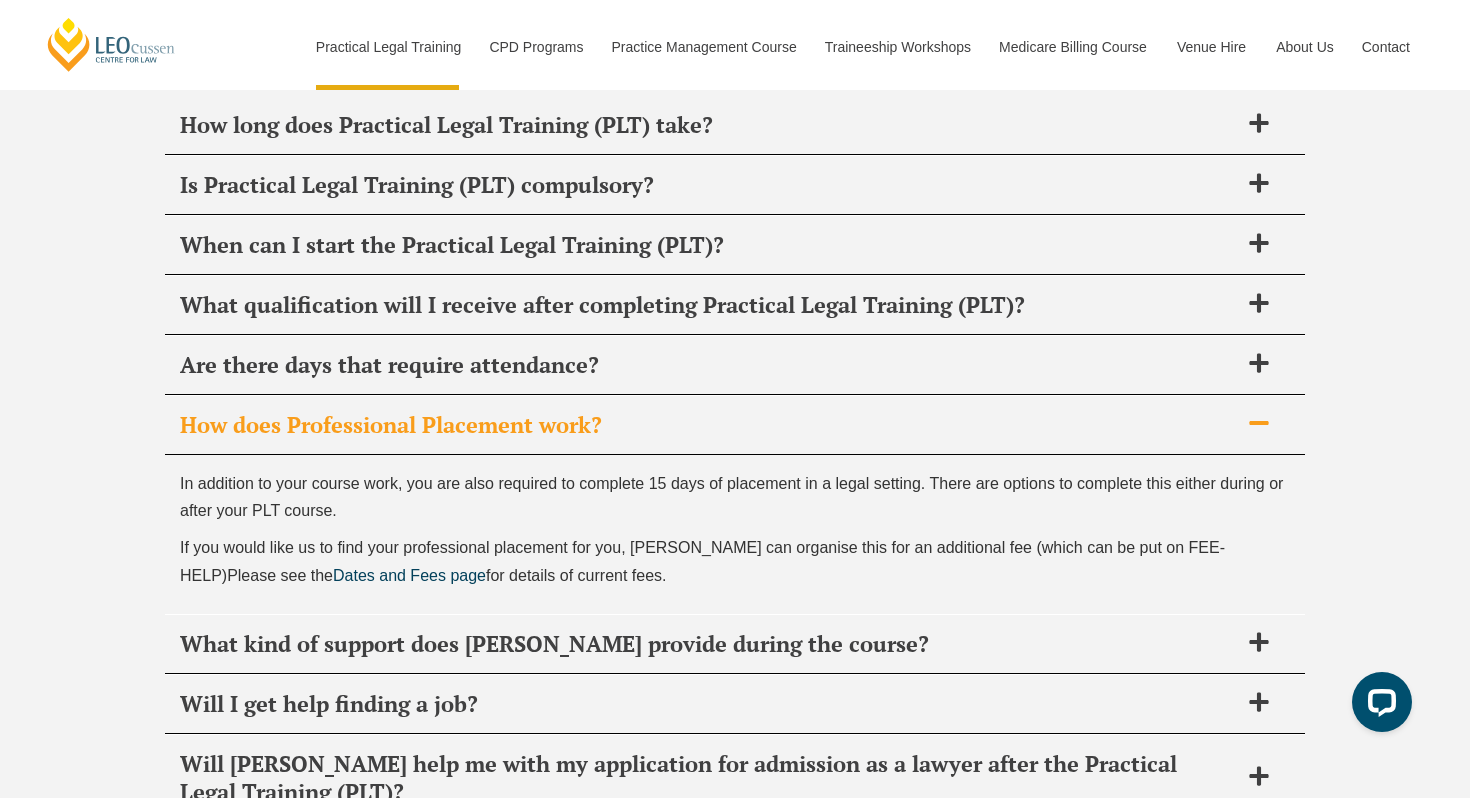 click on "How does Professional Placement work?" at bounding box center (709, 425) 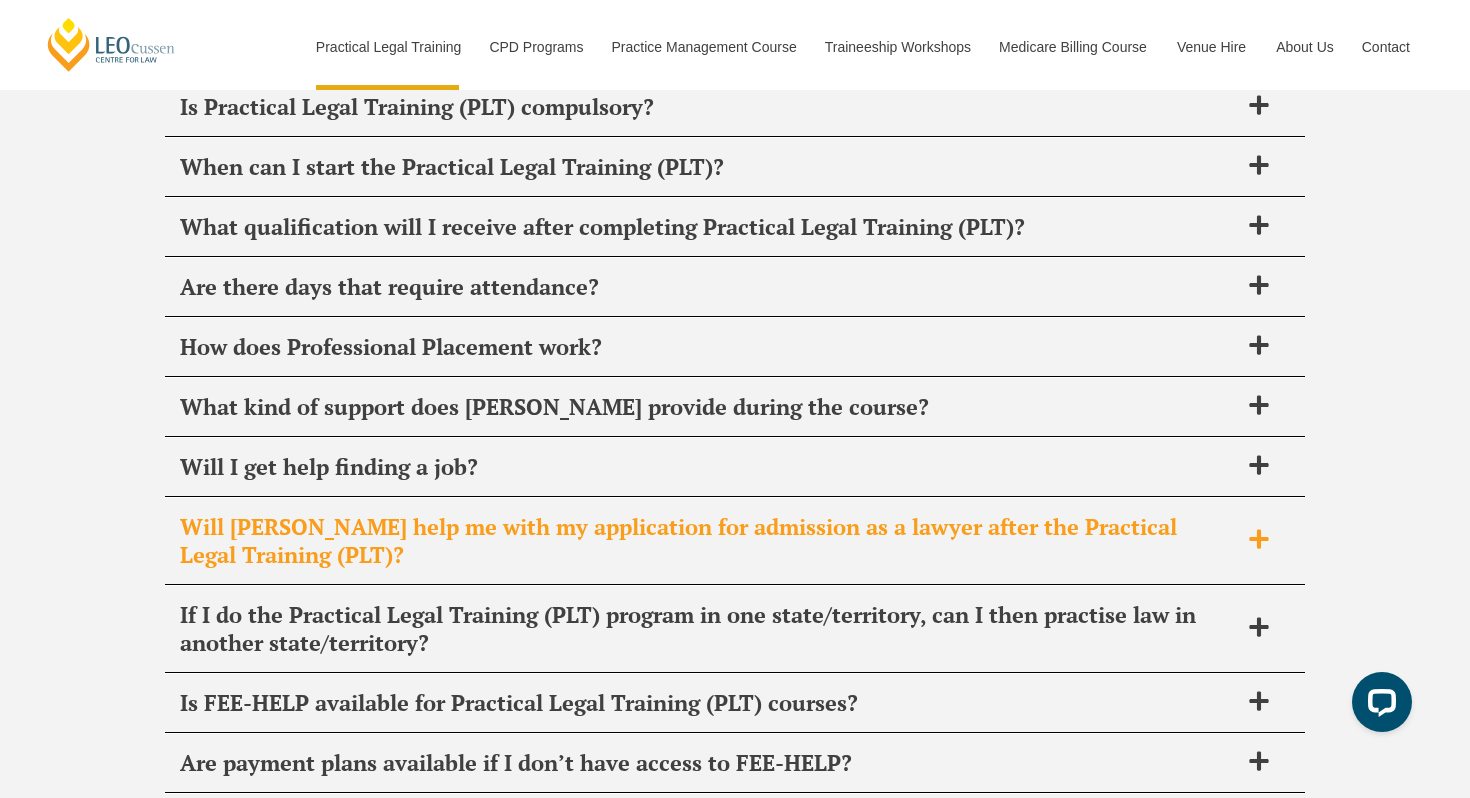 scroll, scrollTop: 9949, scrollLeft: 0, axis: vertical 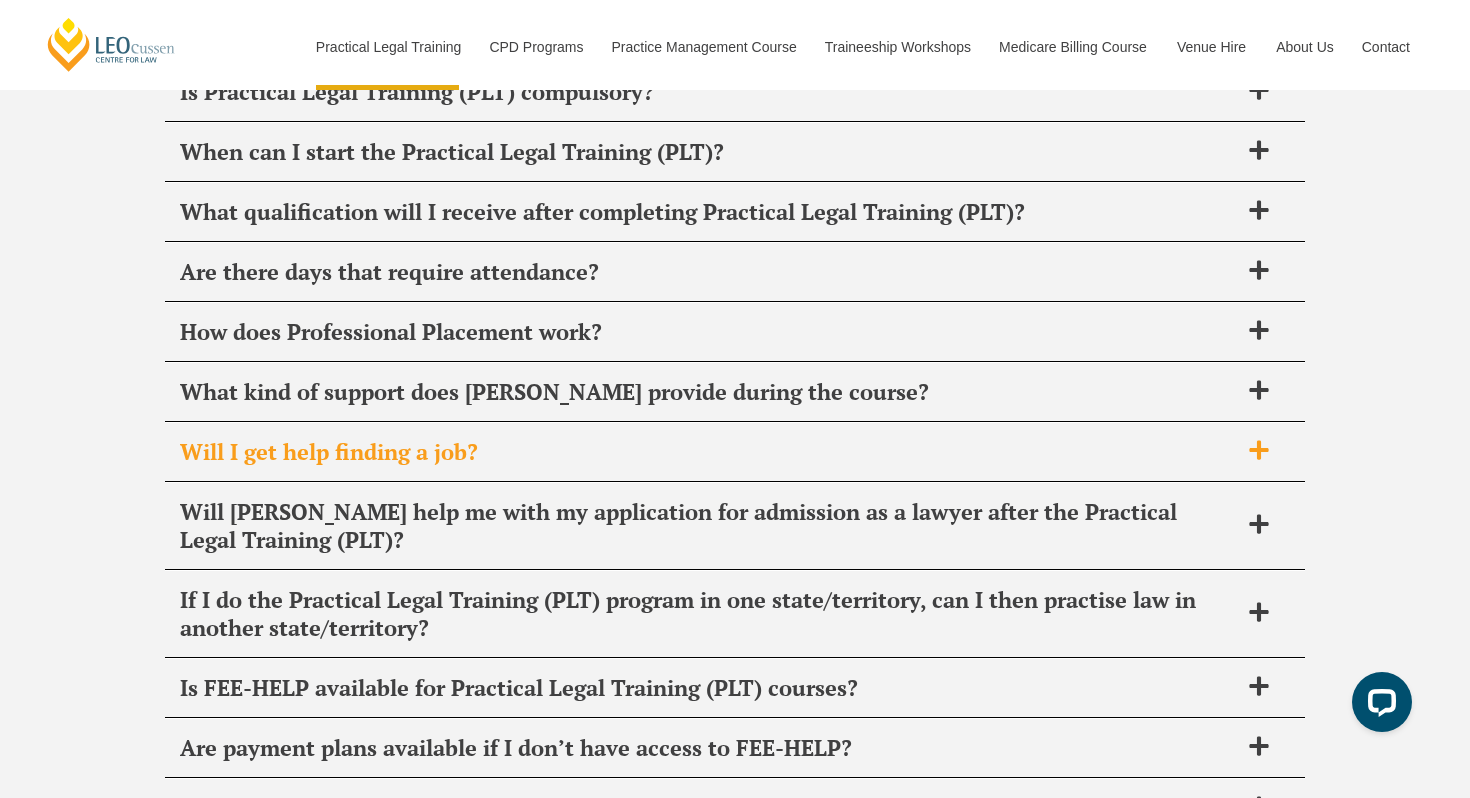 click on "Will I get help finding a job?" at bounding box center [709, 452] 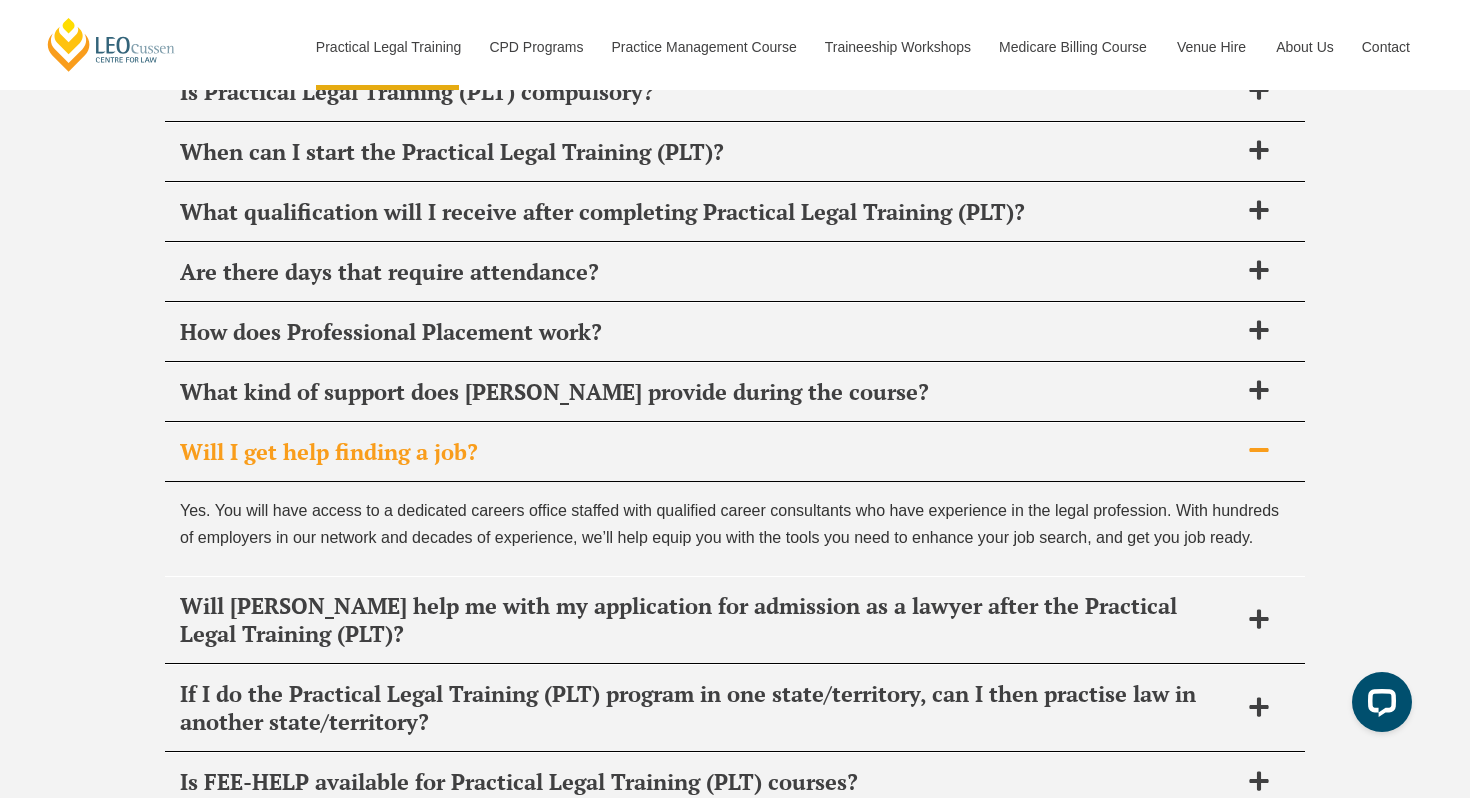 click on "Will I get help finding a job?" at bounding box center (709, 452) 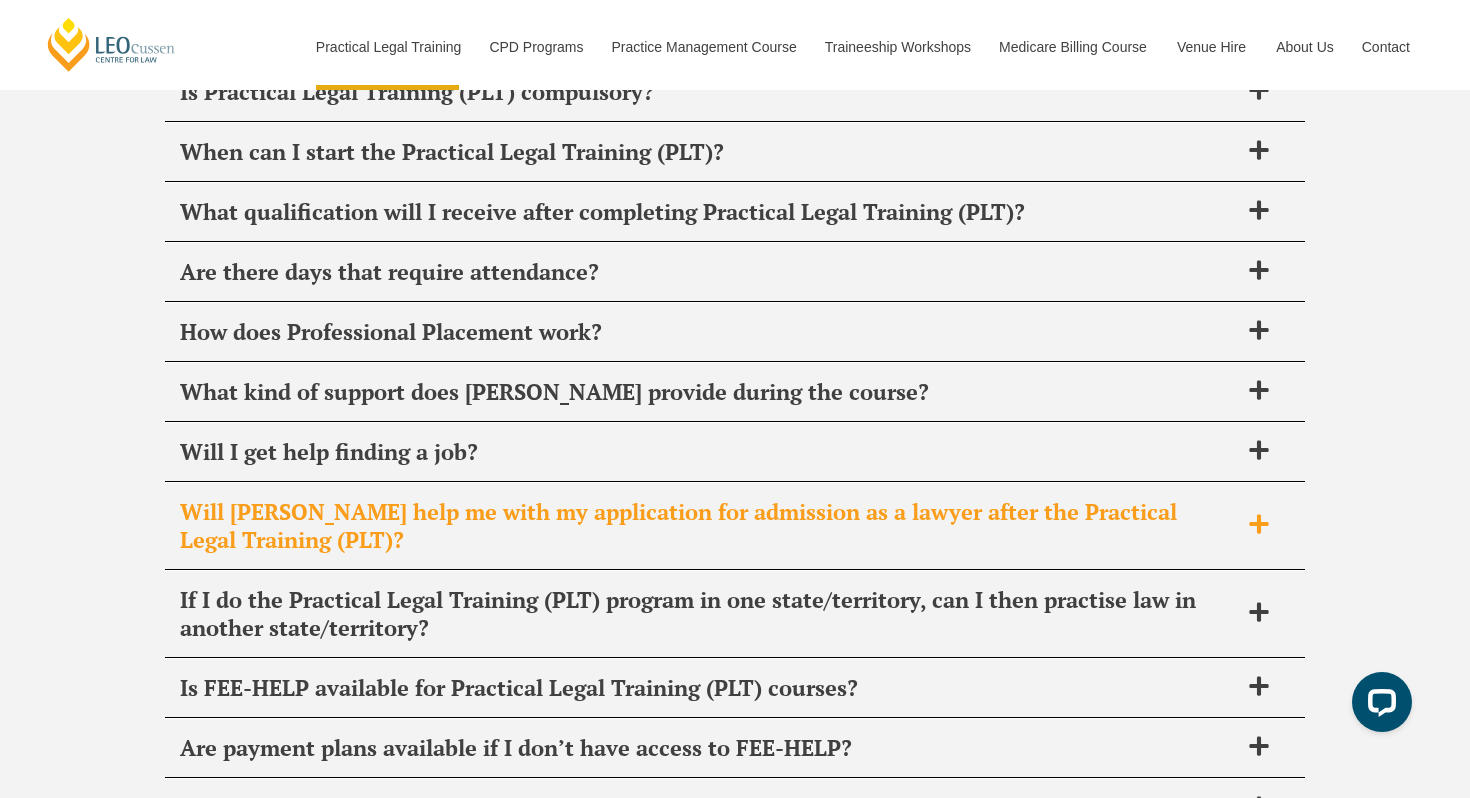 click on "Will Leo Cussen help me with my application for admission as a lawyer after the Practical Legal Training (PLT)?" at bounding box center (709, 526) 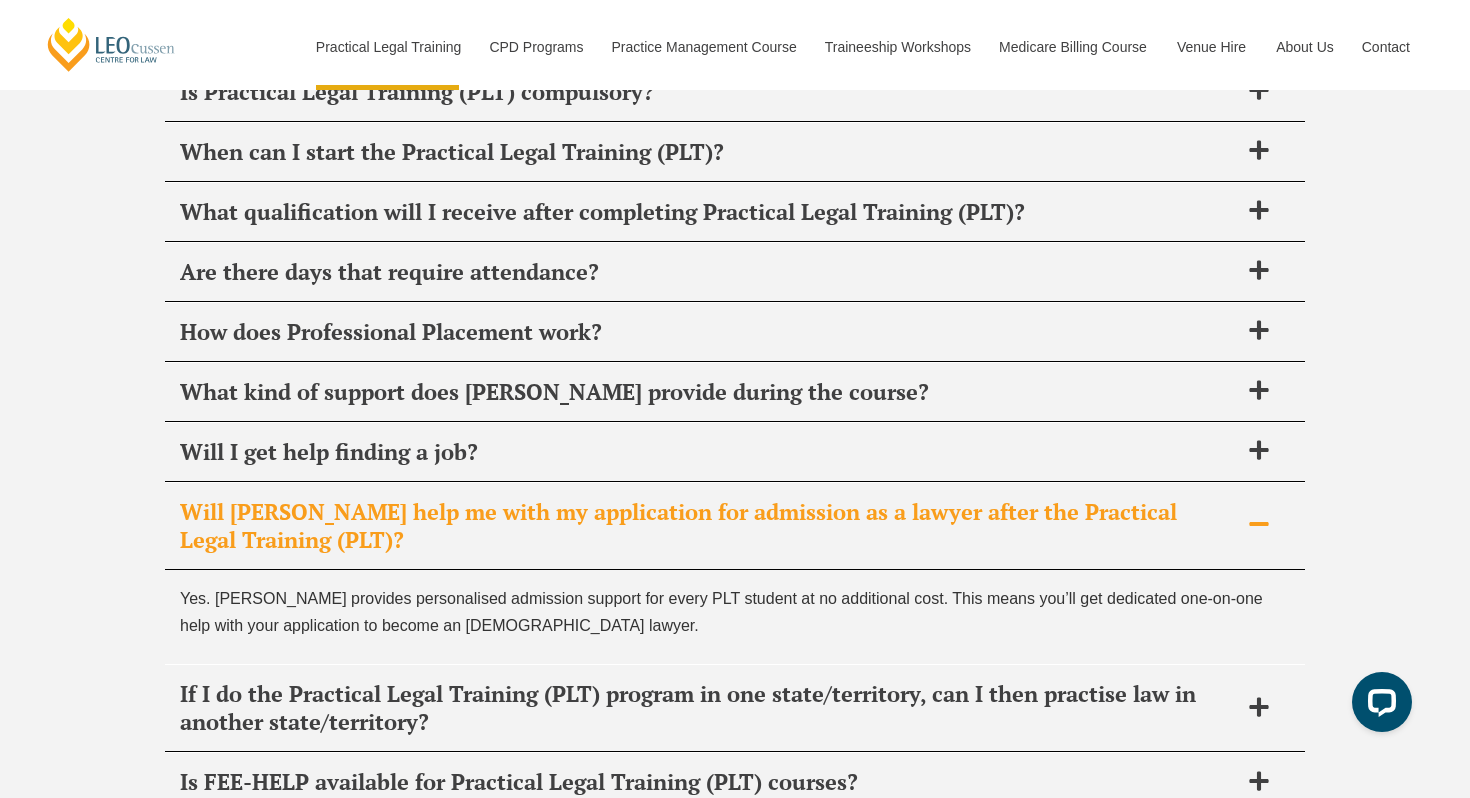 click on "Will Leo Cussen help me with my application for admission as a lawyer after the Practical Legal Training (PLT)?" at bounding box center (709, 526) 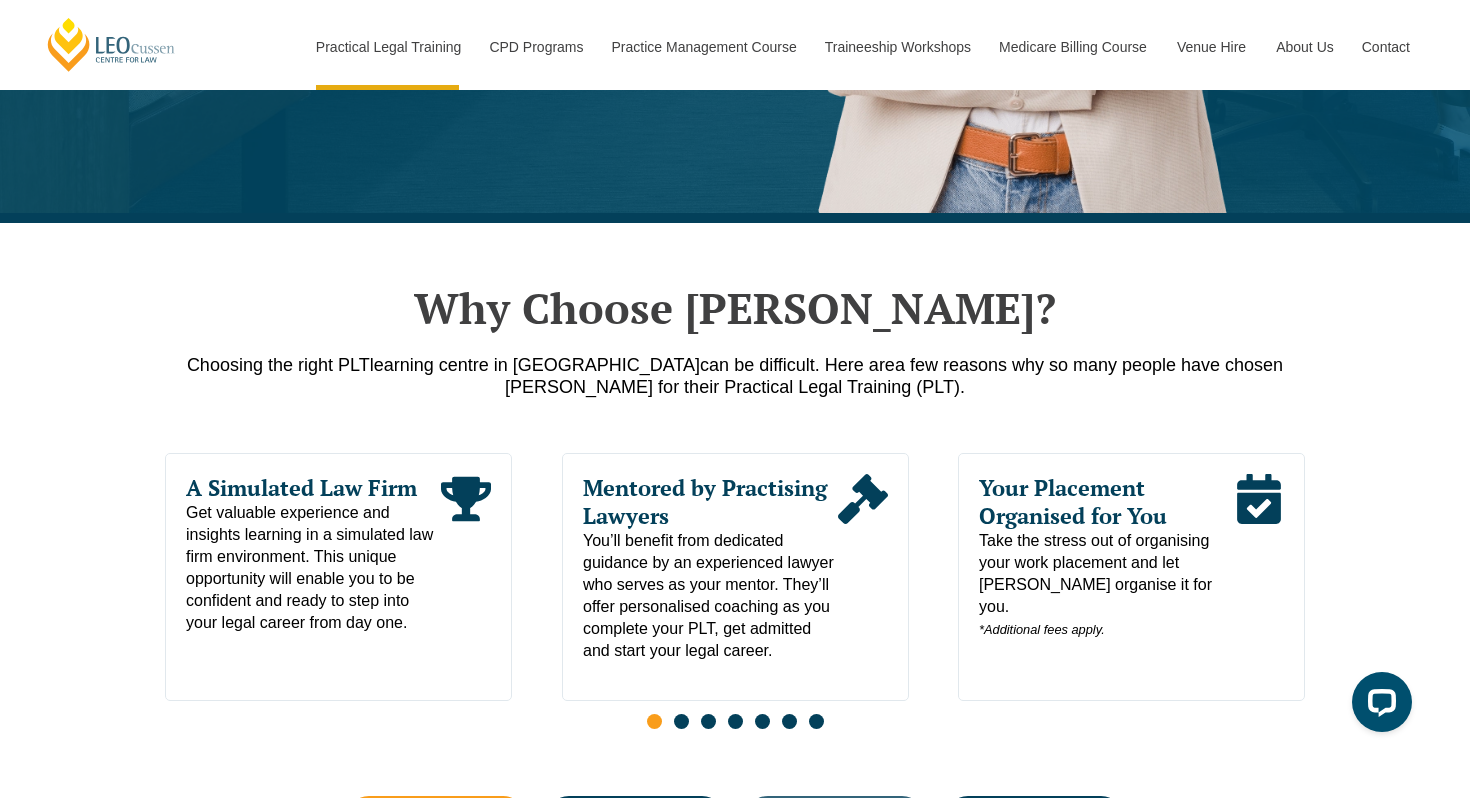 scroll, scrollTop: 1527, scrollLeft: 0, axis: vertical 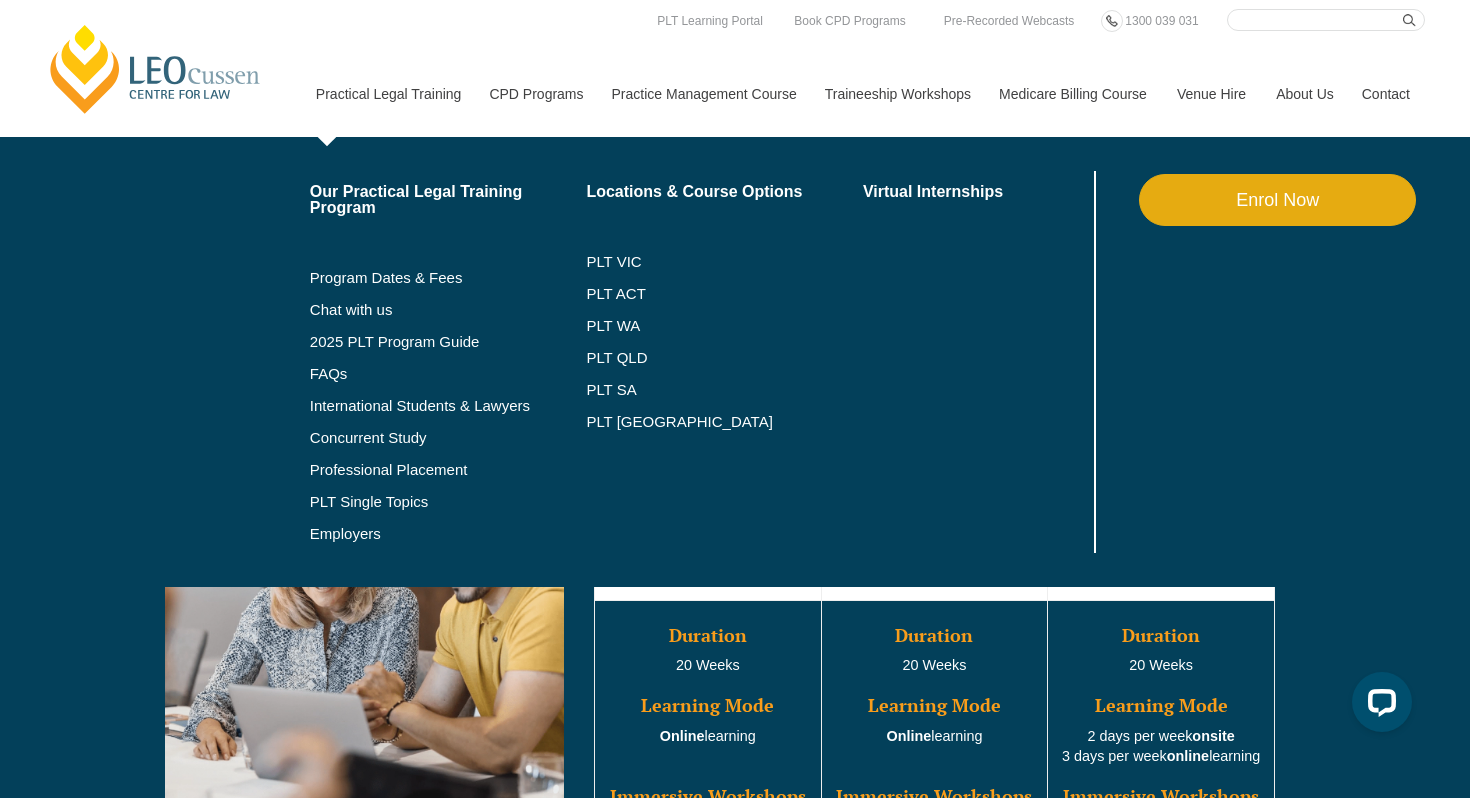 click on "Practical Legal Training" at bounding box center (388, 94) 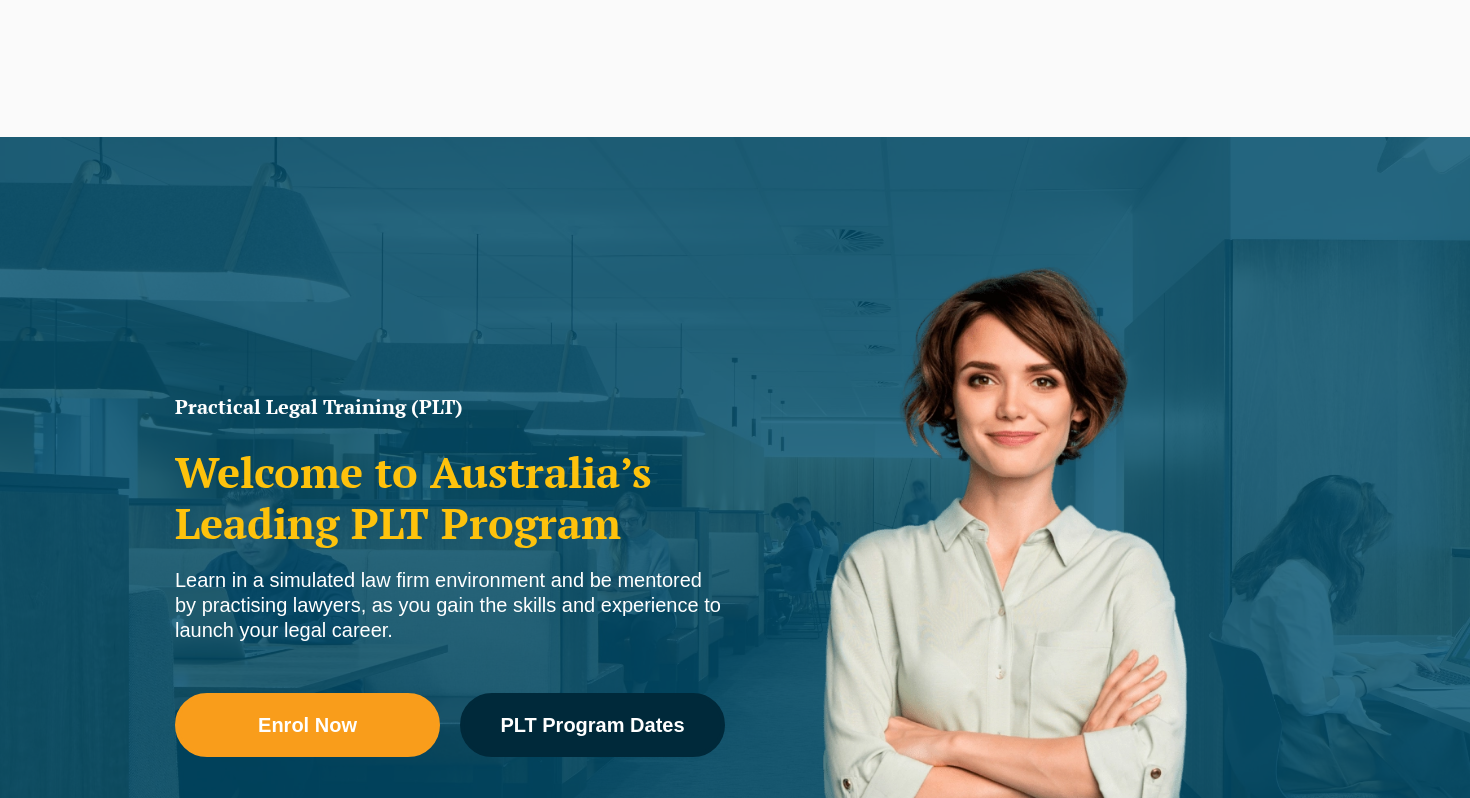 scroll, scrollTop: 0, scrollLeft: 0, axis: both 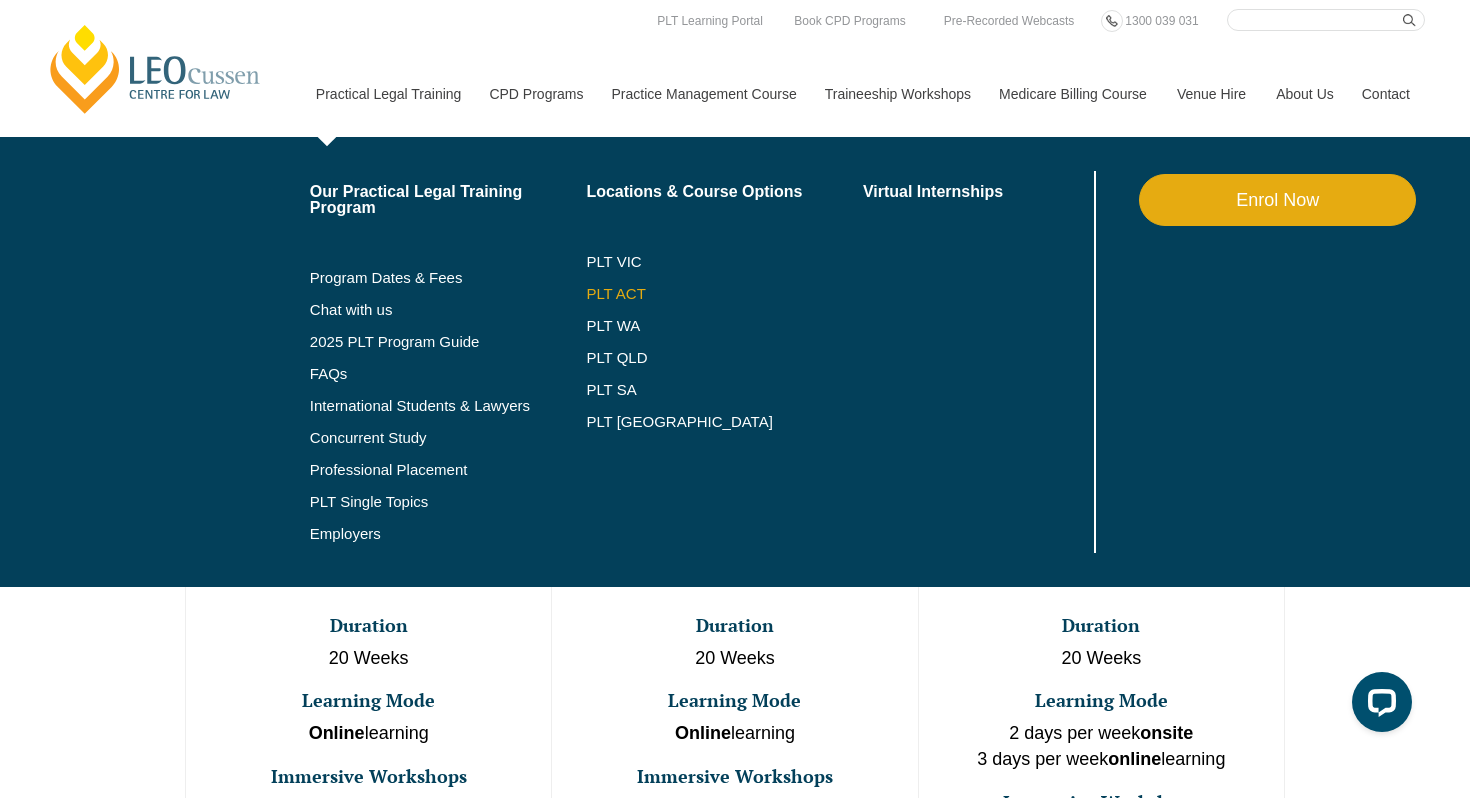 click on "PLT ACT" at bounding box center (724, 294) 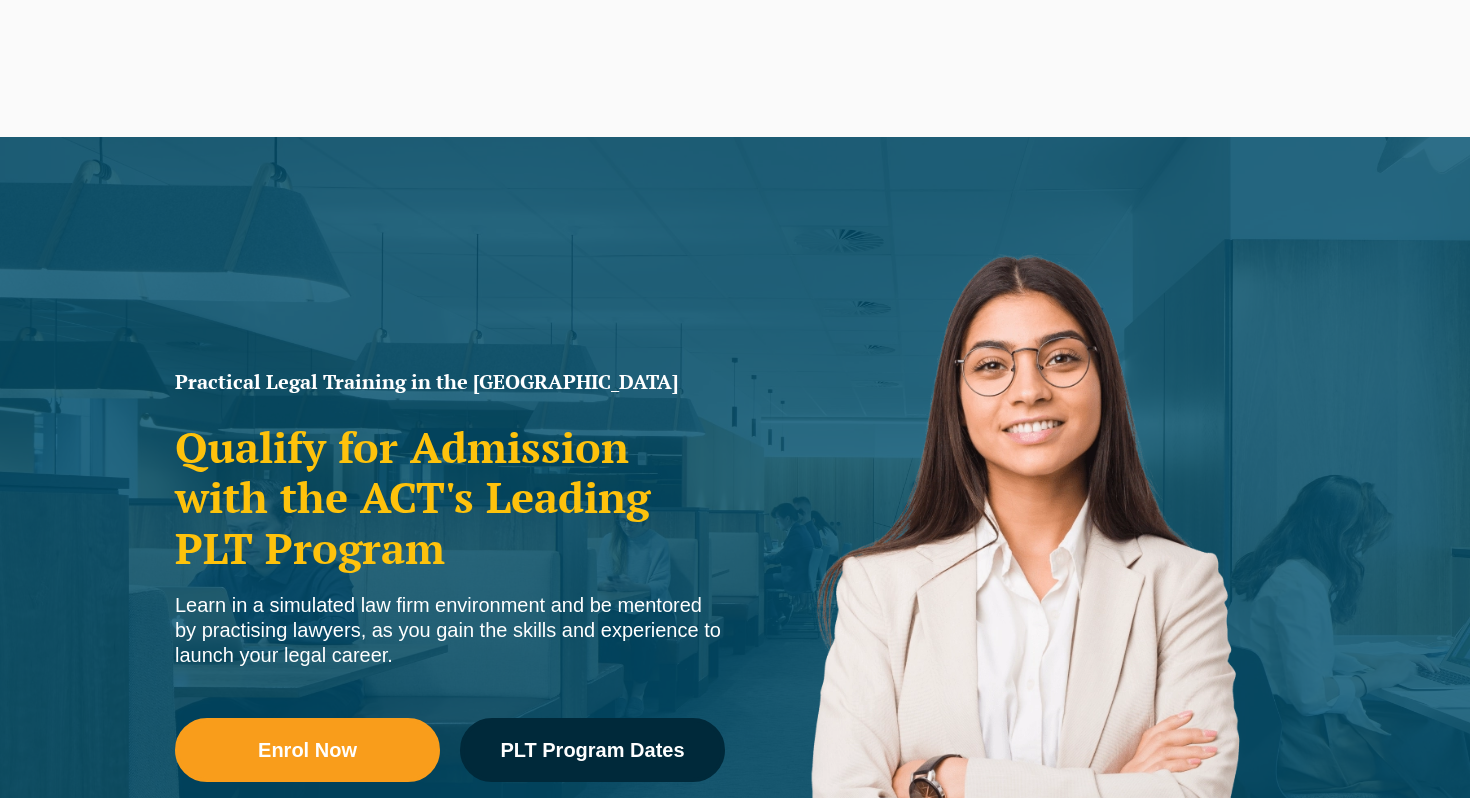 scroll, scrollTop: 0, scrollLeft: 0, axis: both 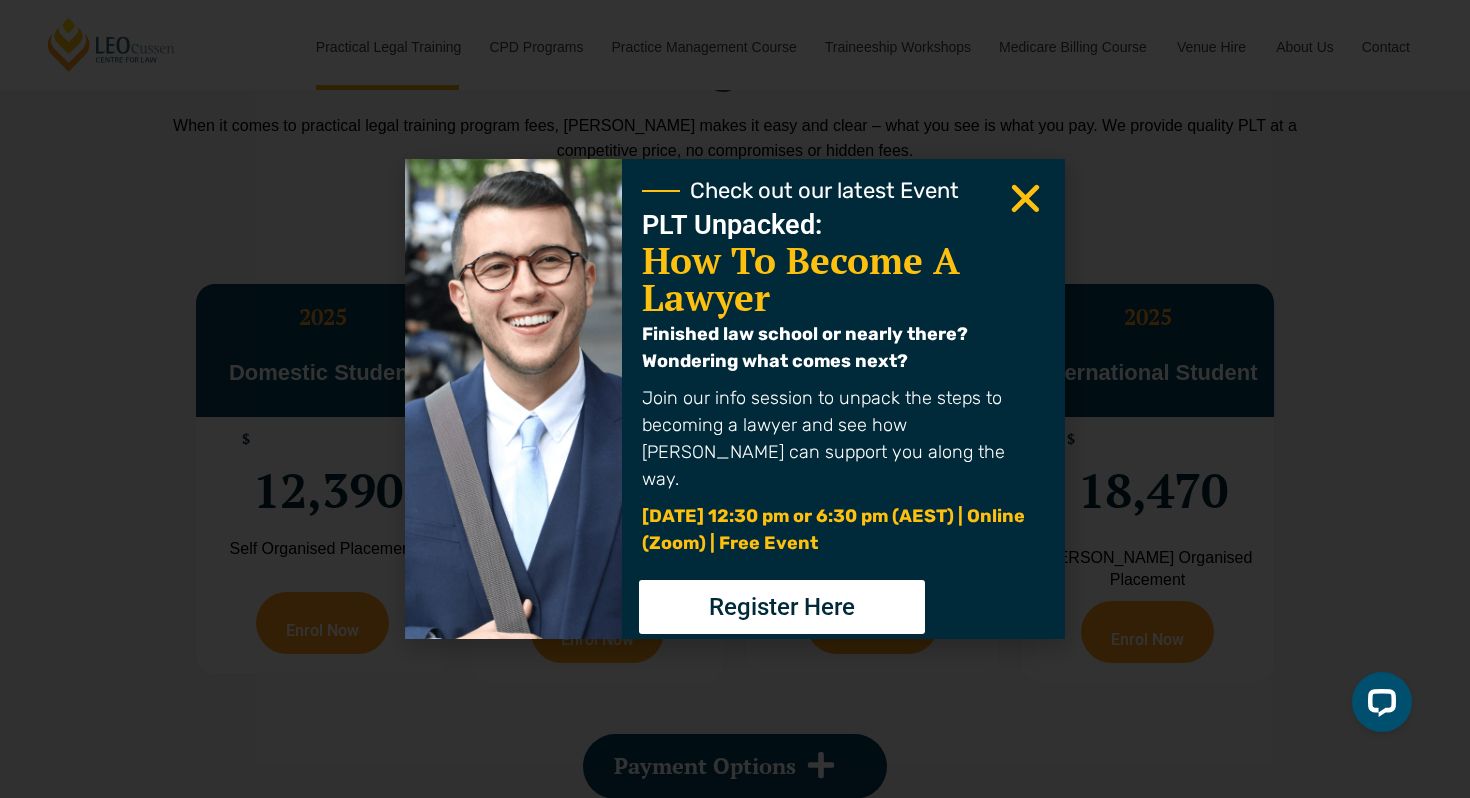 click 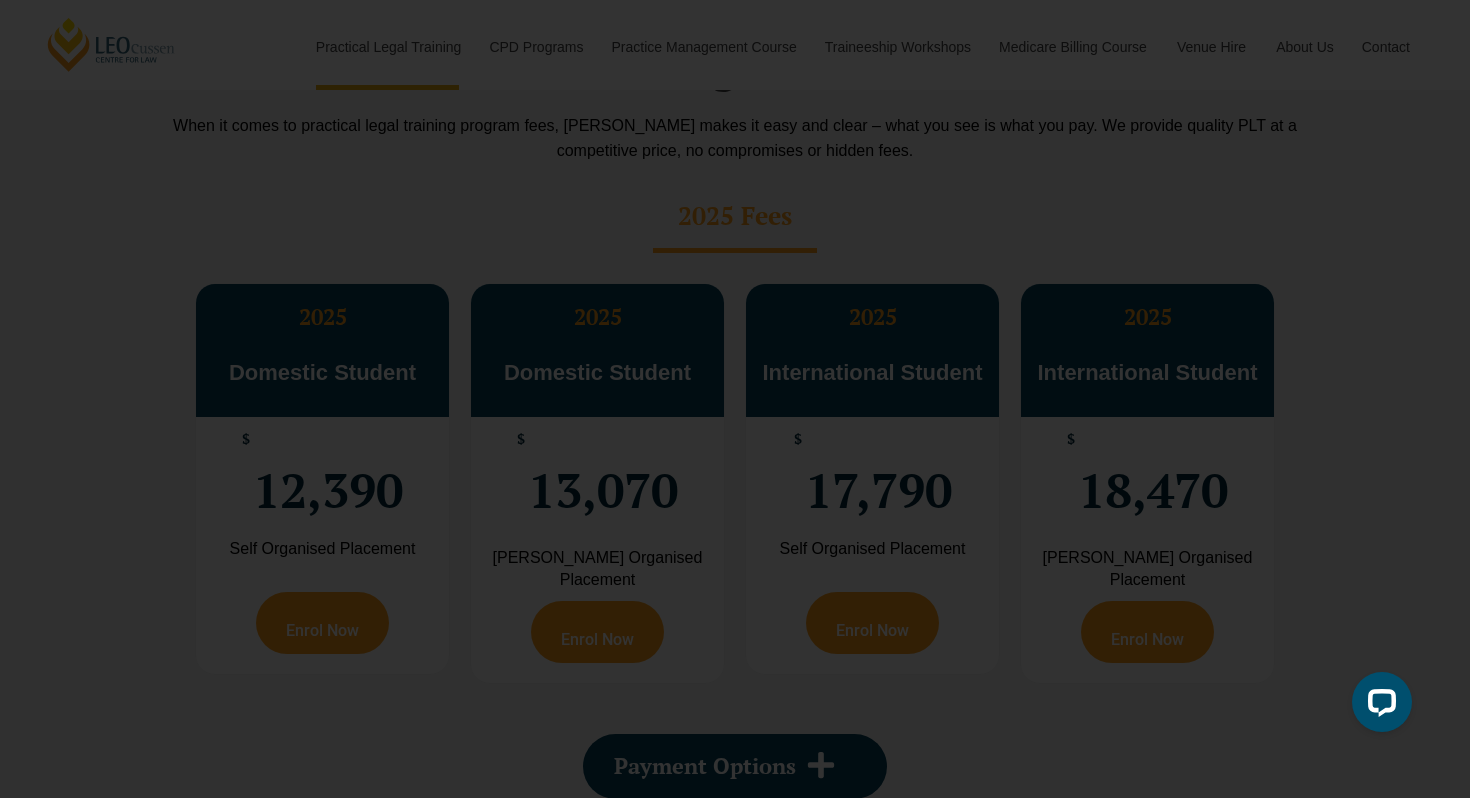 click 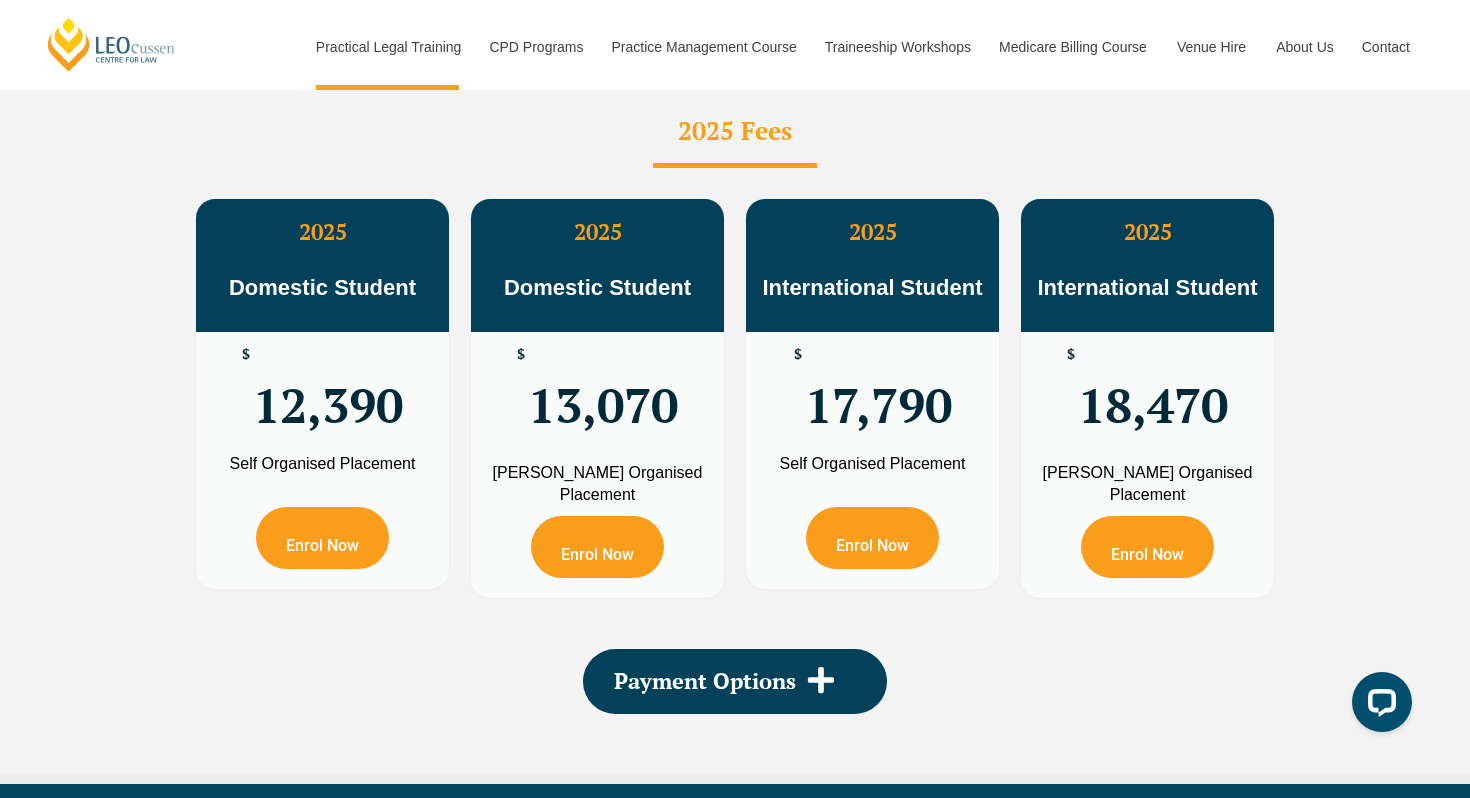 scroll, scrollTop: 3644, scrollLeft: 0, axis: vertical 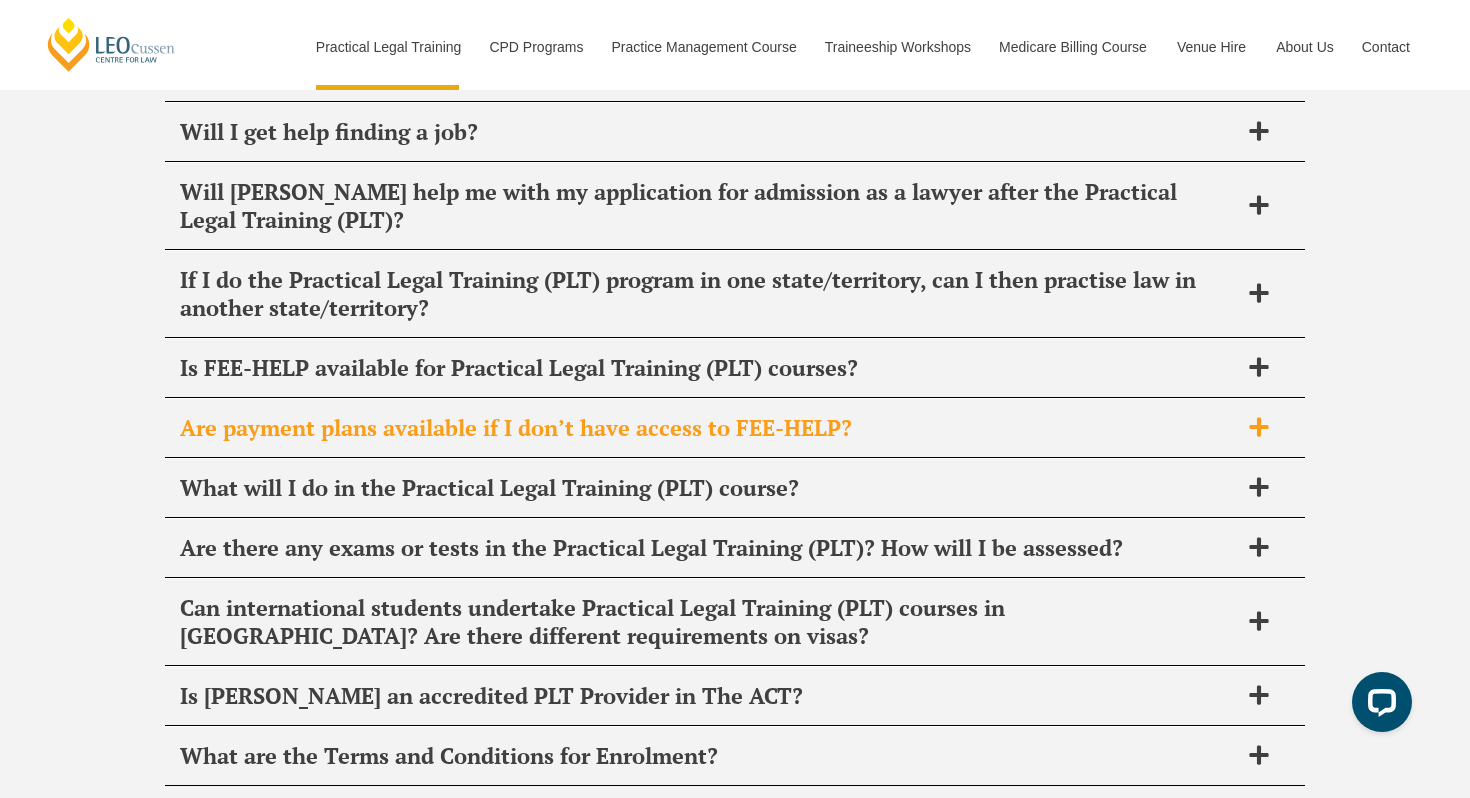click on "Are payment plans available if I don’t have access to FEE-HELP?" at bounding box center [709, 428] 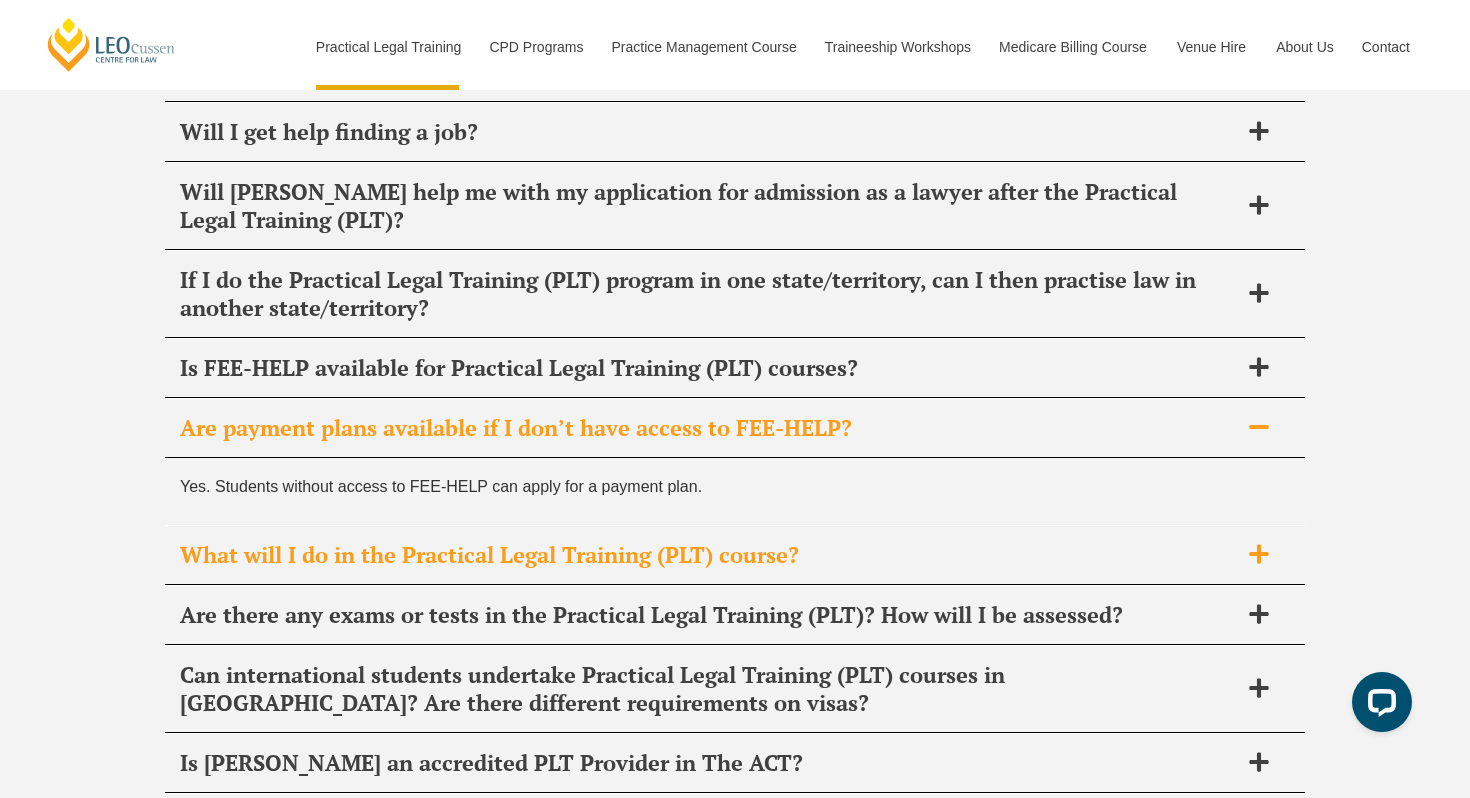 click on "What will I do in the Practical Legal Training (PLT) course?" at bounding box center [709, 555] 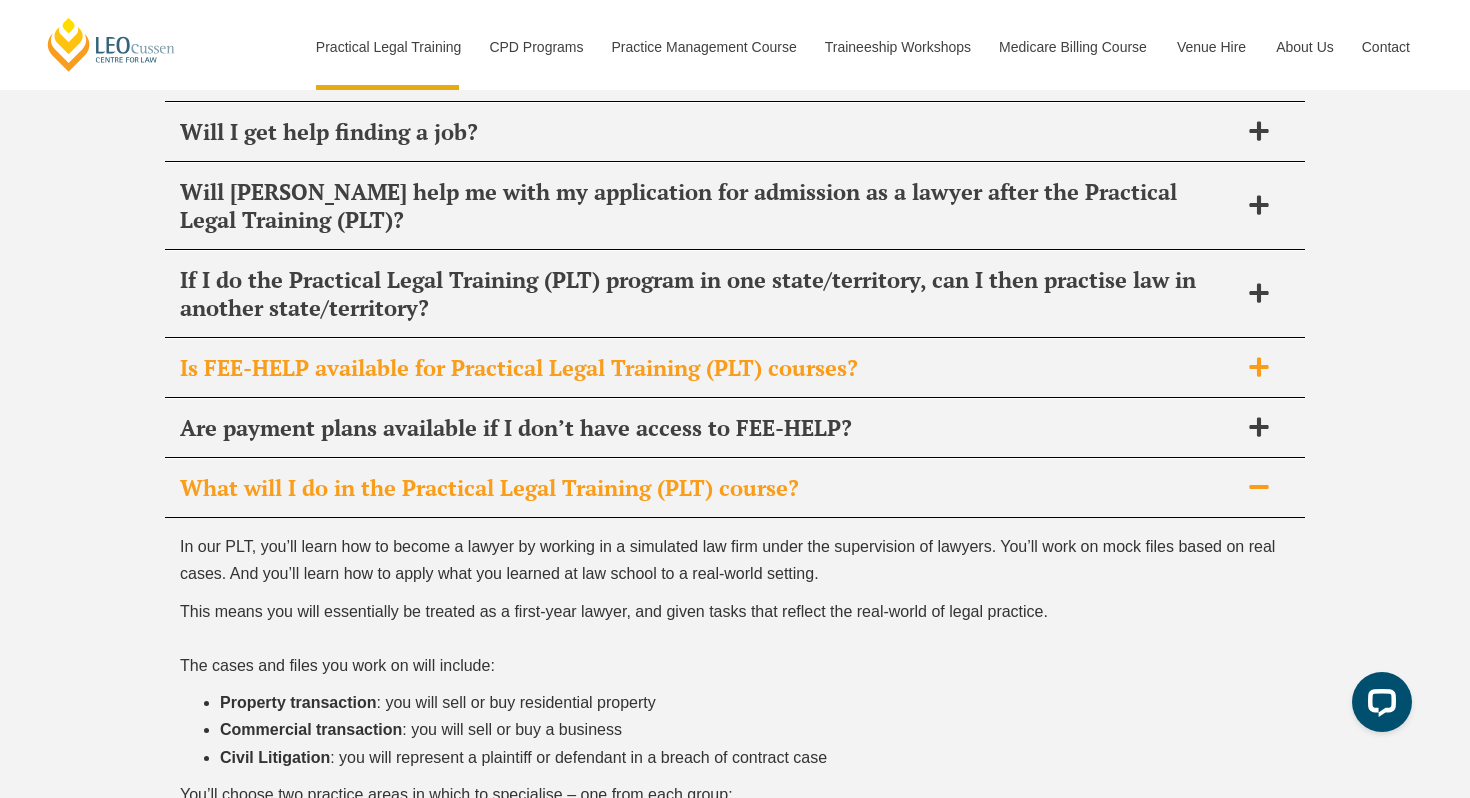 click on "Is FEE-HELP available for Practical Legal Training (PLT) courses?" at bounding box center (735, 368) 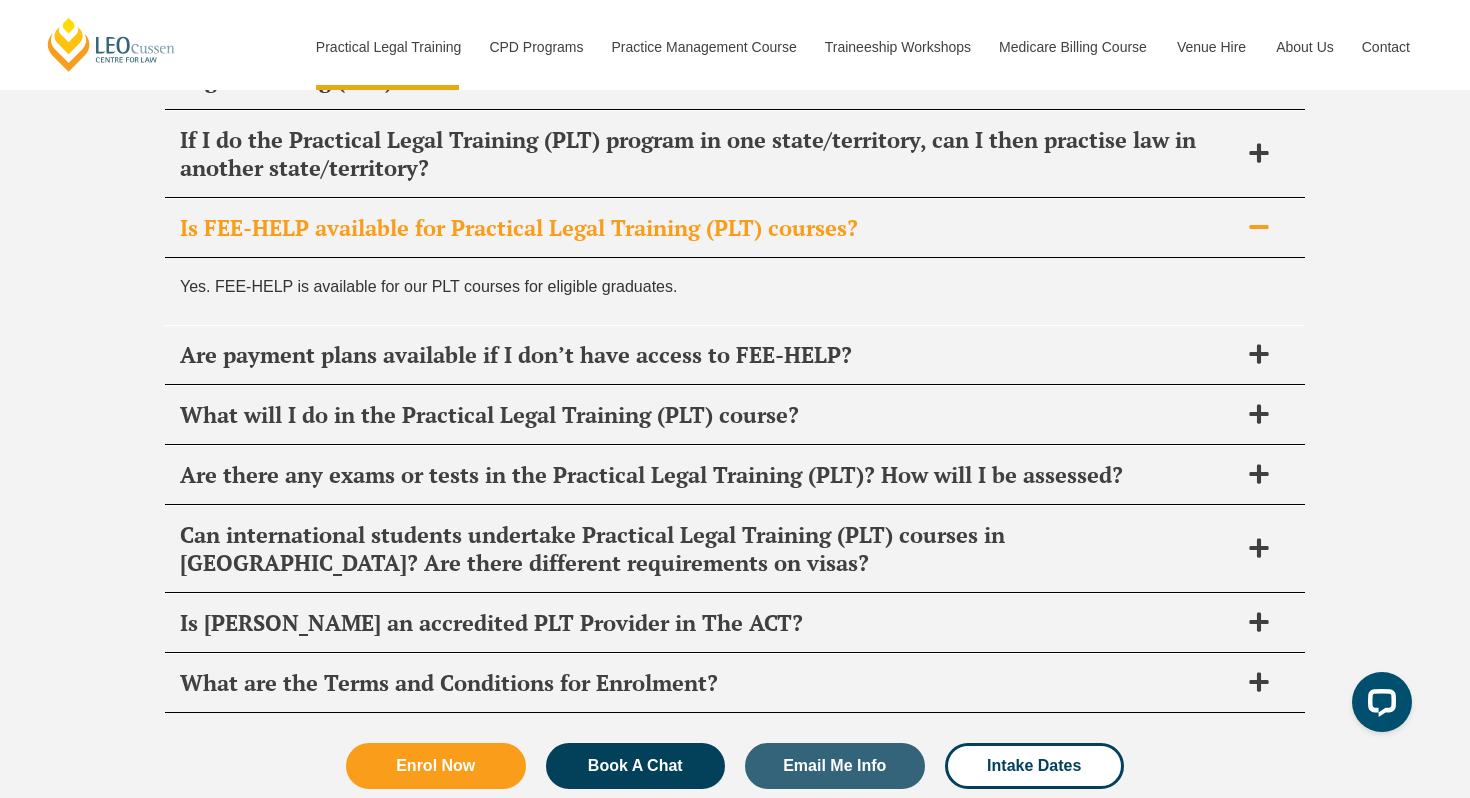 scroll, scrollTop: 10188, scrollLeft: 0, axis: vertical 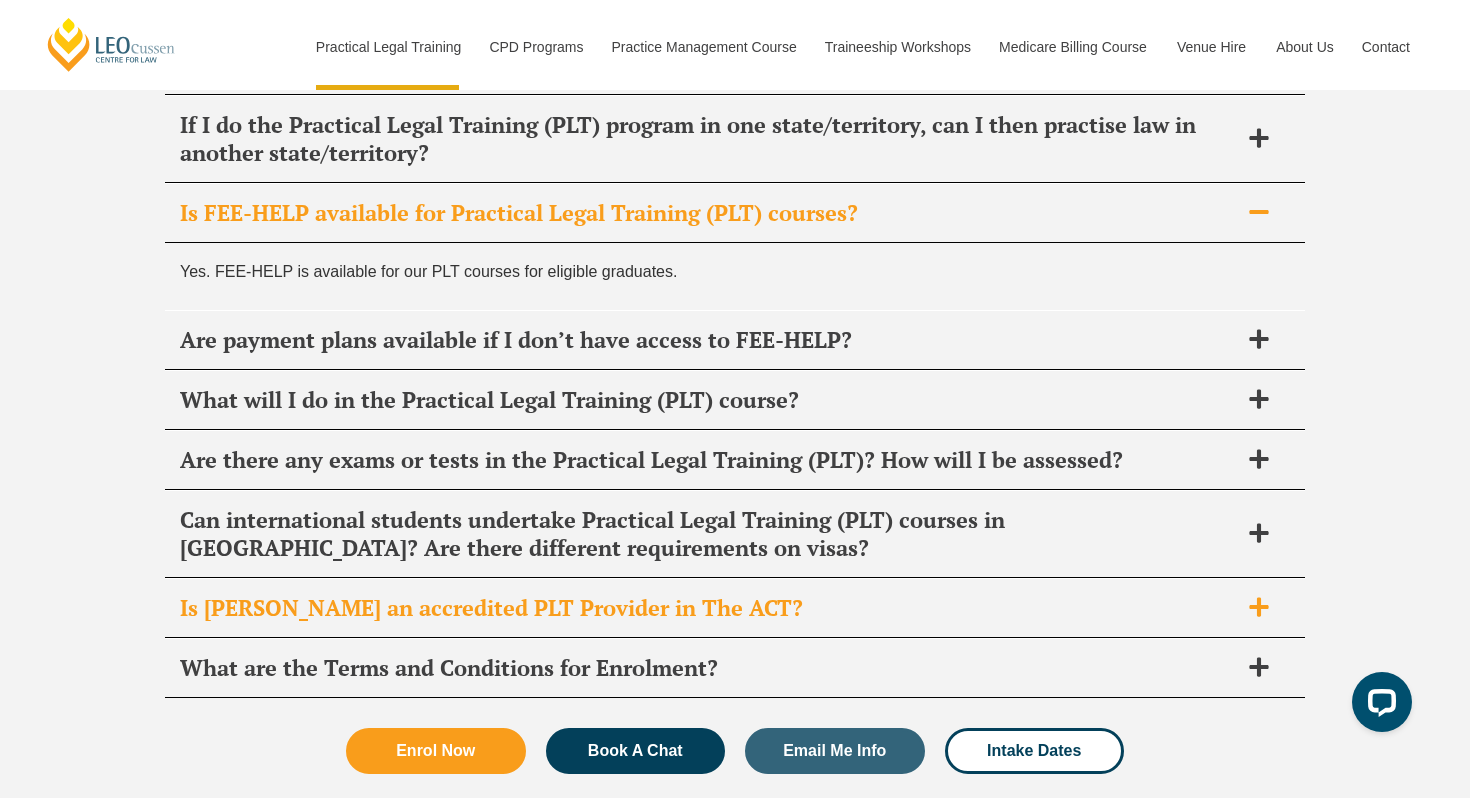 click on "Is Leo Cussen an accredited PLT Provider in The ACT?" at bounding box center [709, 608] 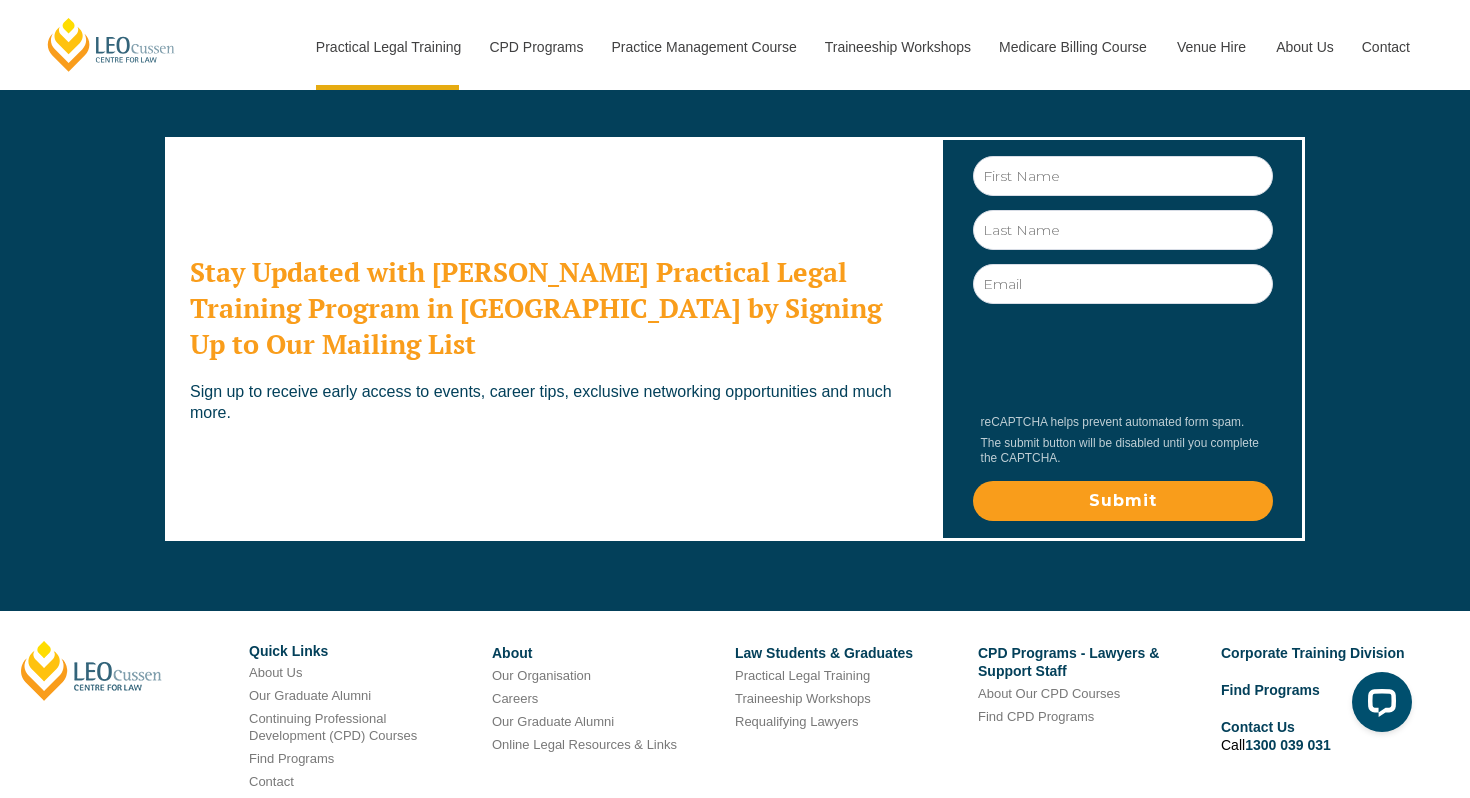 scroll, scrollTop: 10992, scrollLeft: 0, axis: vertical 